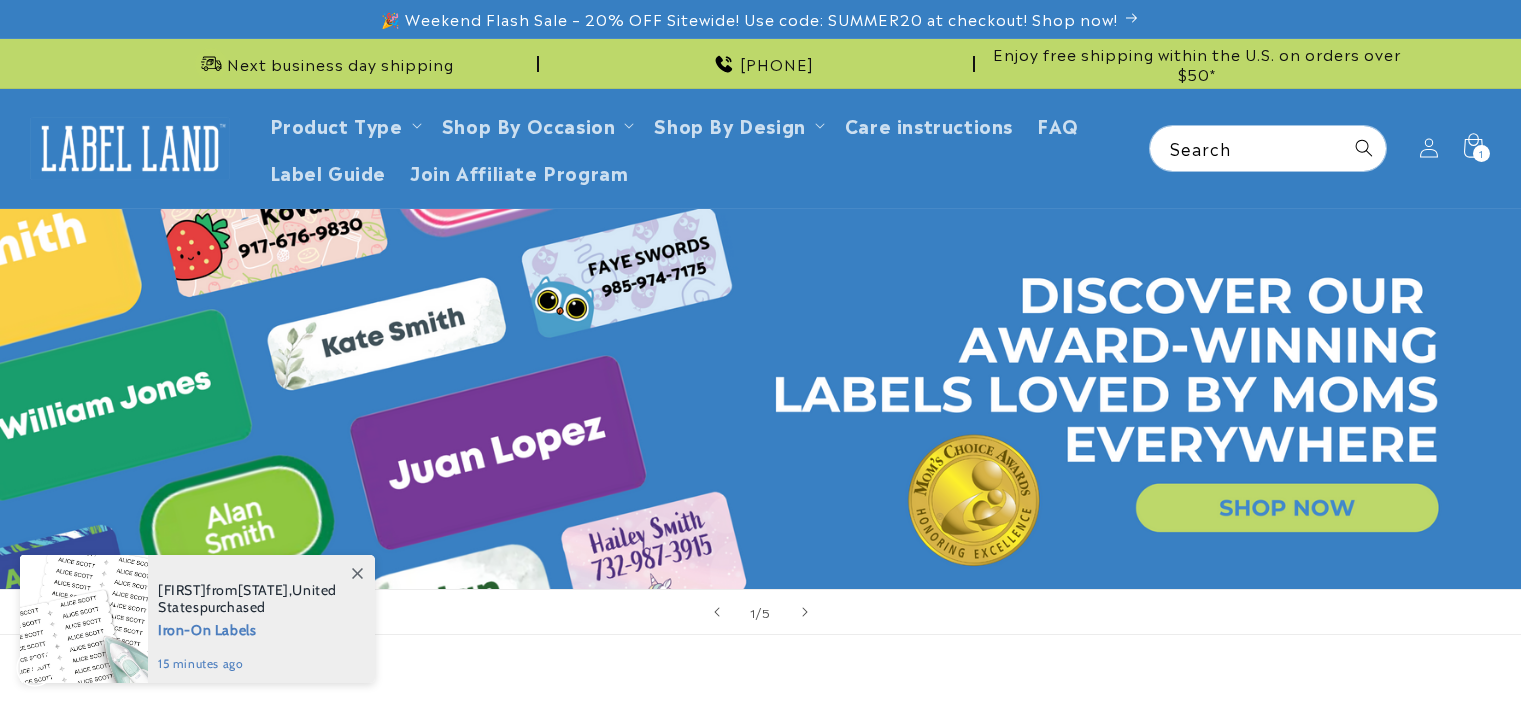 scroll, scrollTop: 0, scrollLeft: 0, axis: both 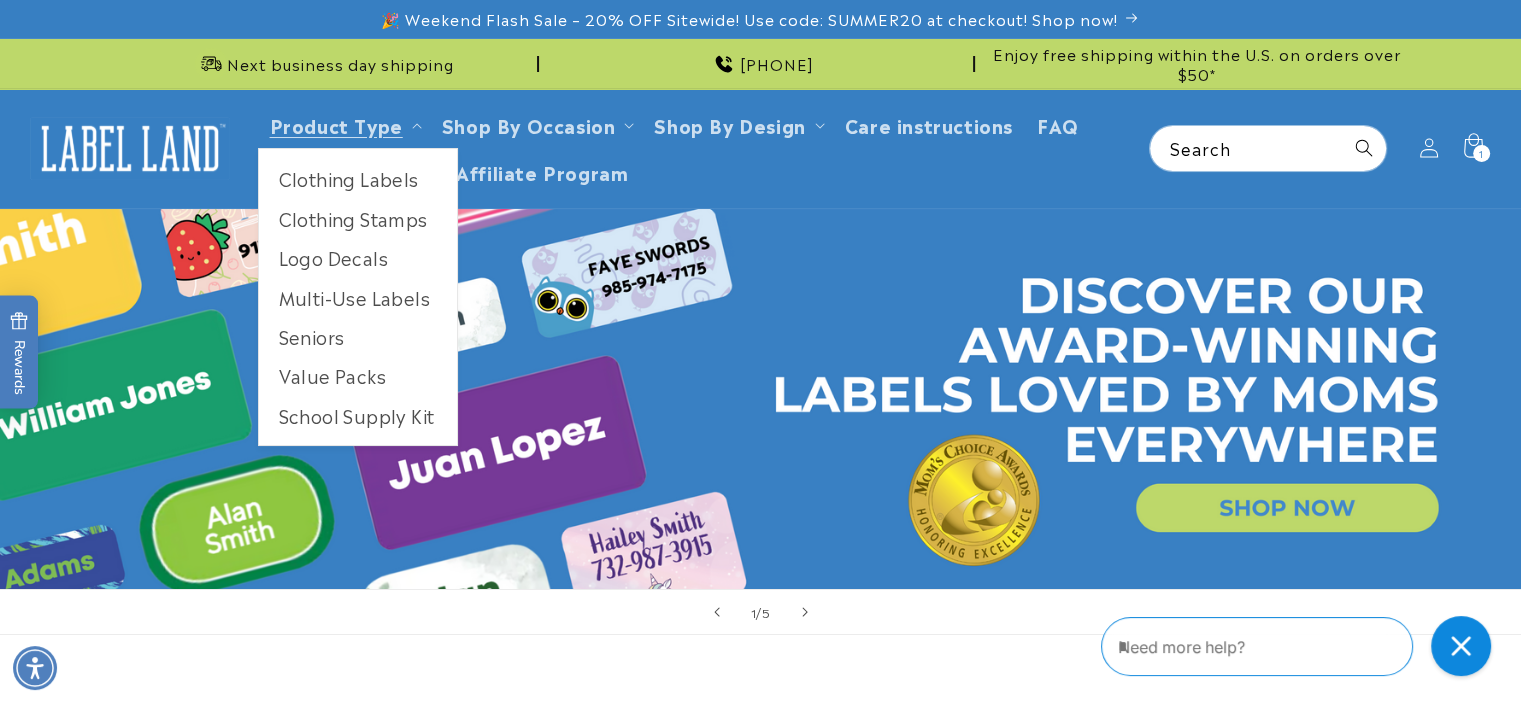 click on "Multi-Use Labels" at bounding box center (358, 297) 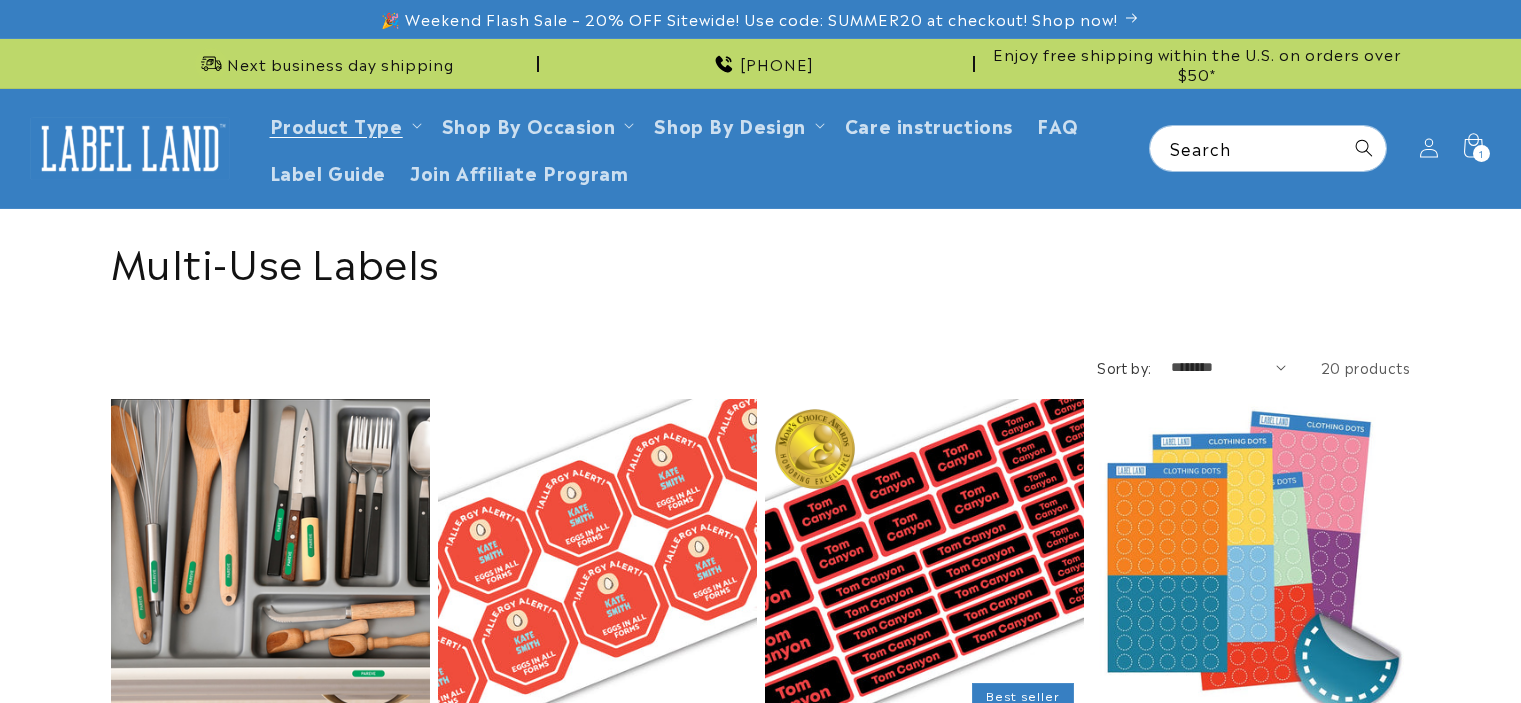 scroll, scrollTop: 0, scrollLeft: 0, axis: both 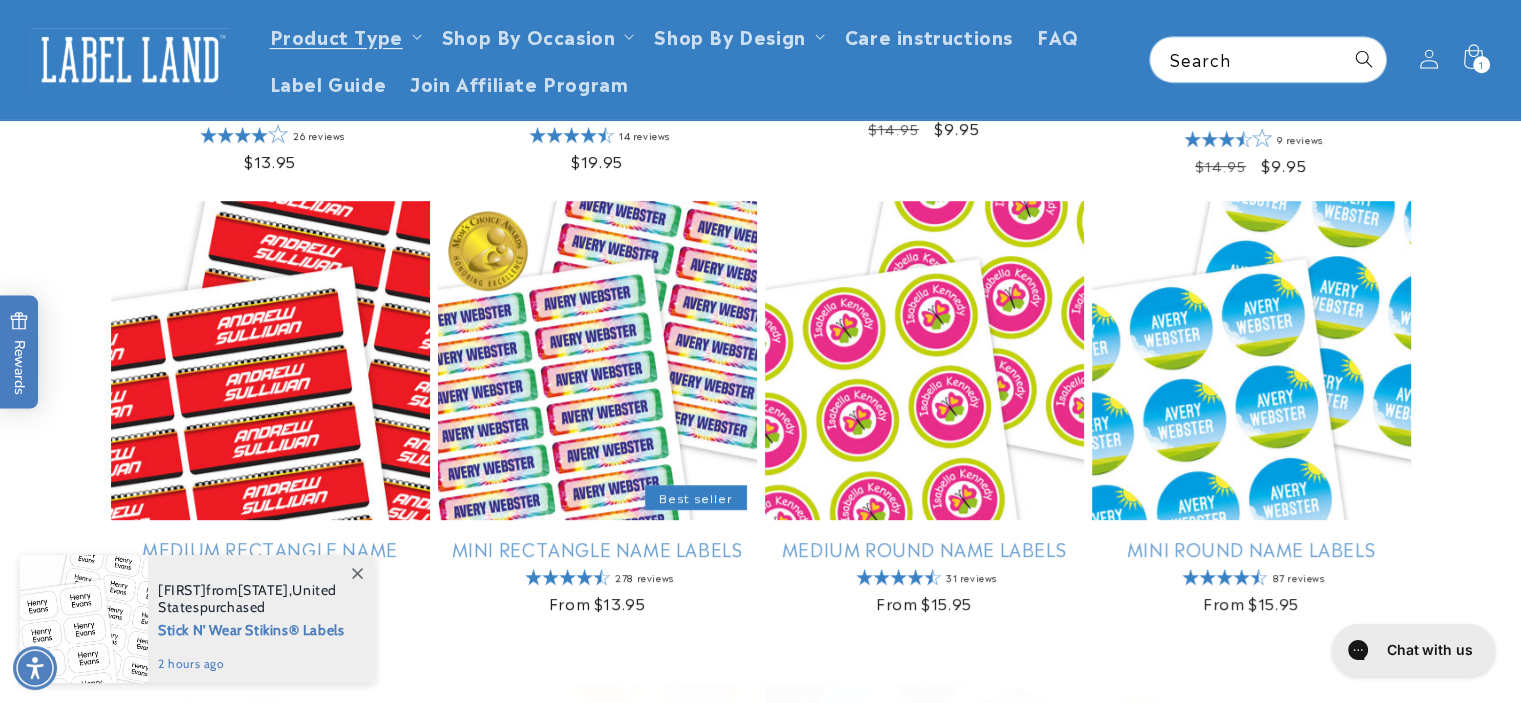 click on "Mini Rectangle Name Labels" at bounding box center [597, 548] 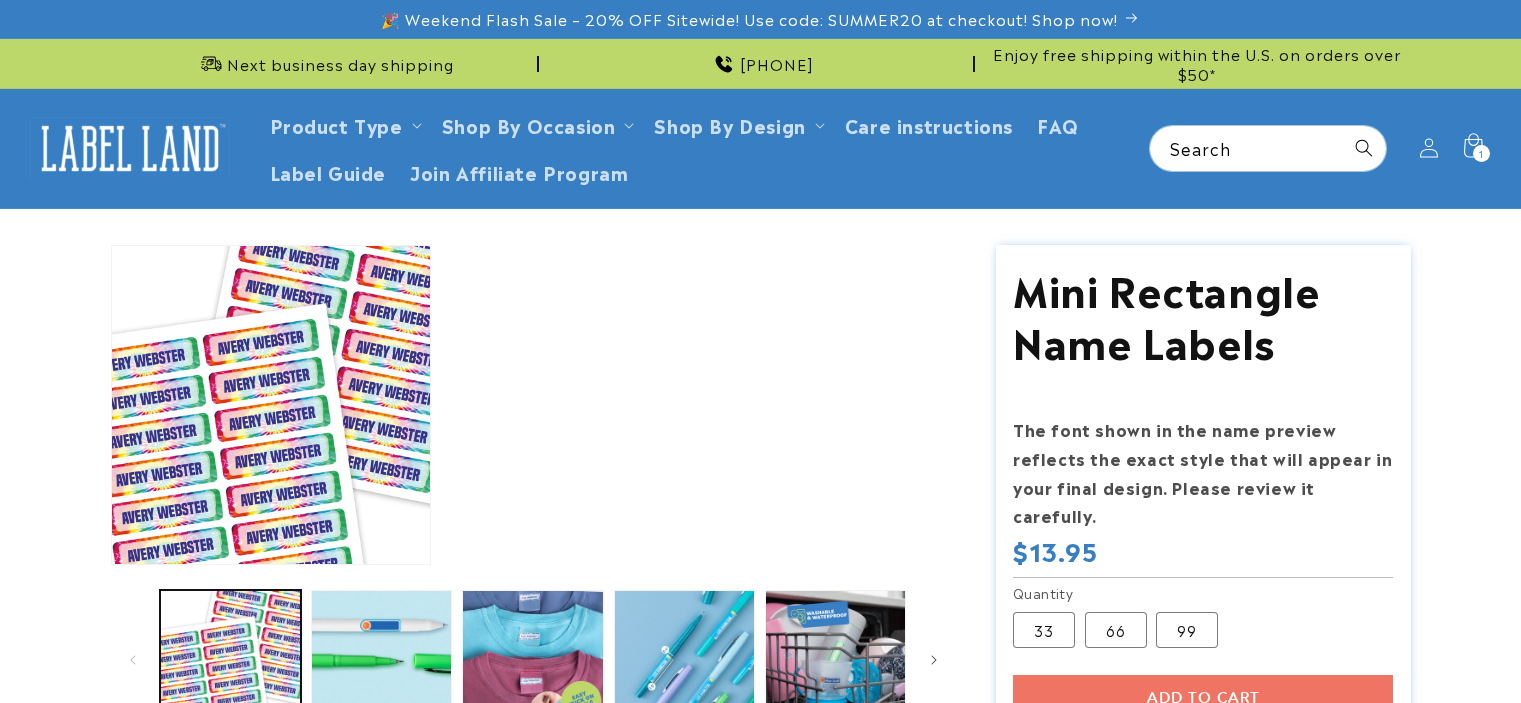 scroll, scrollTop: 0, scrollLeft: 0, axis: both 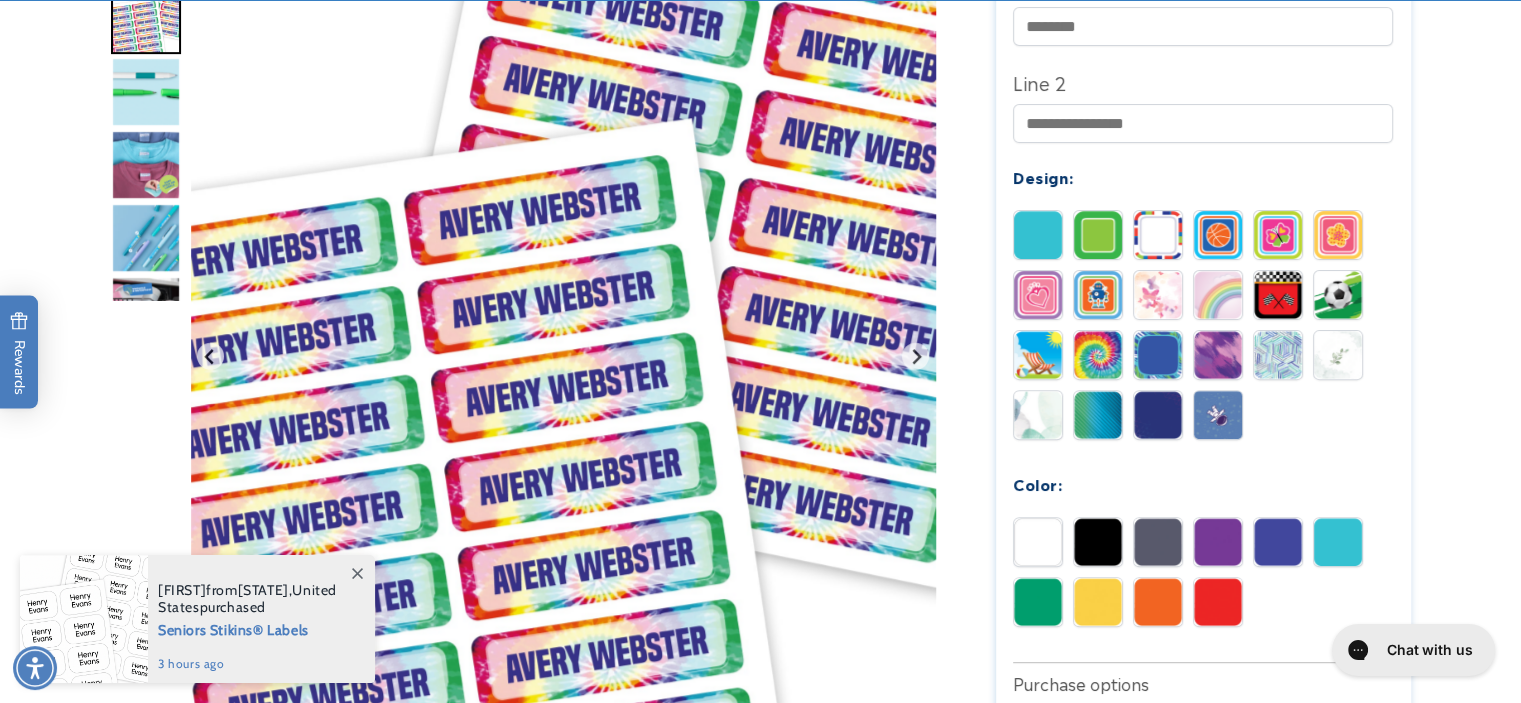 click at bounding box center [1098, 355] 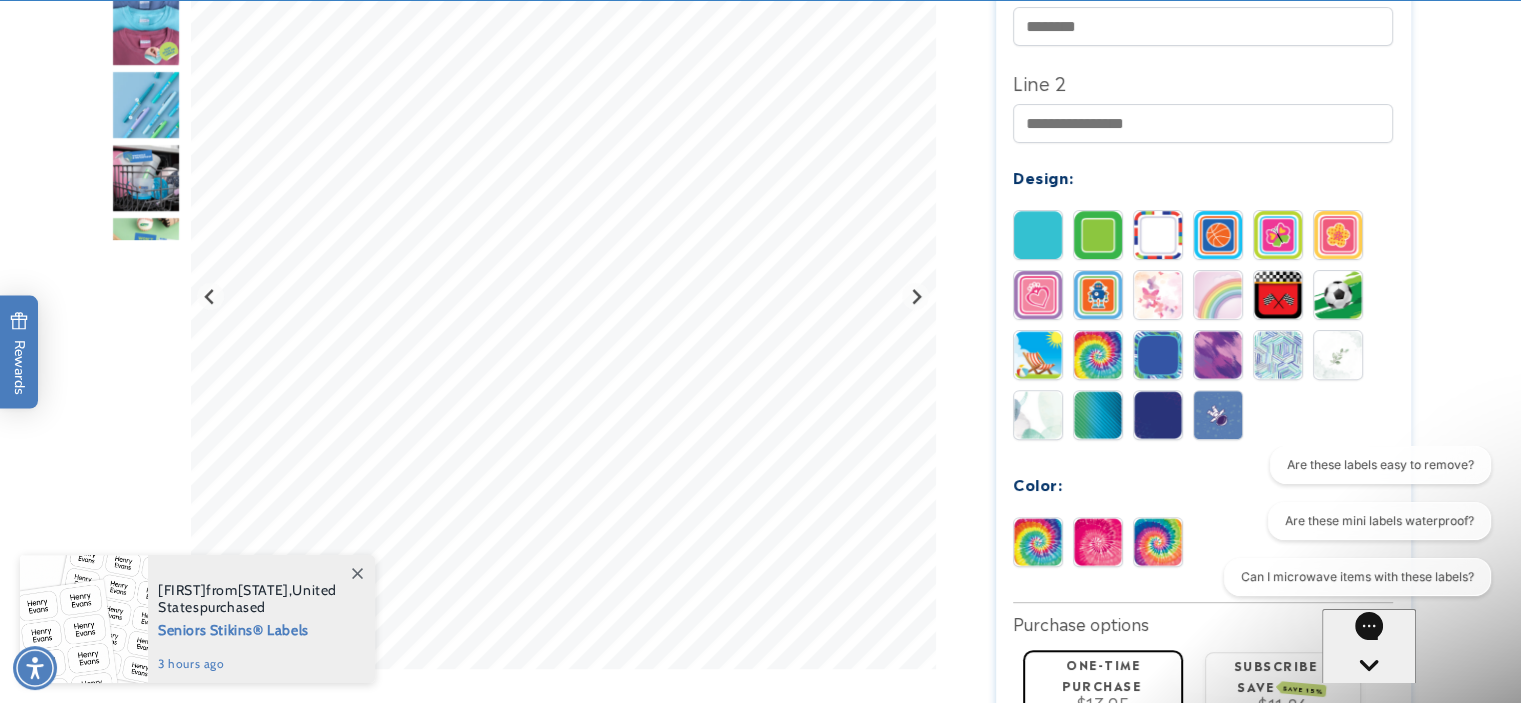 scroll, scrollTop: 0, scrollLeft: 0, axis: both 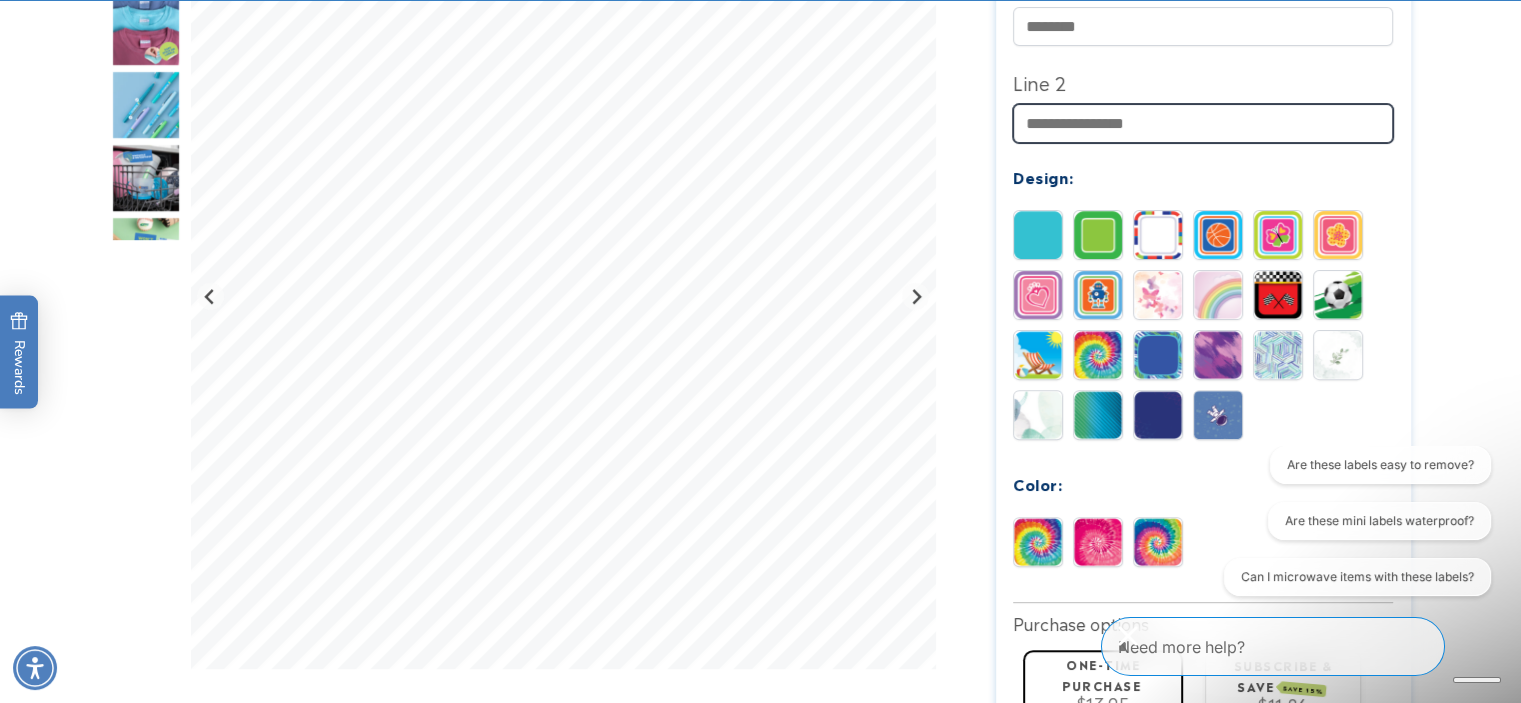 click on "Line 2" at bounding box center [1203, 123] 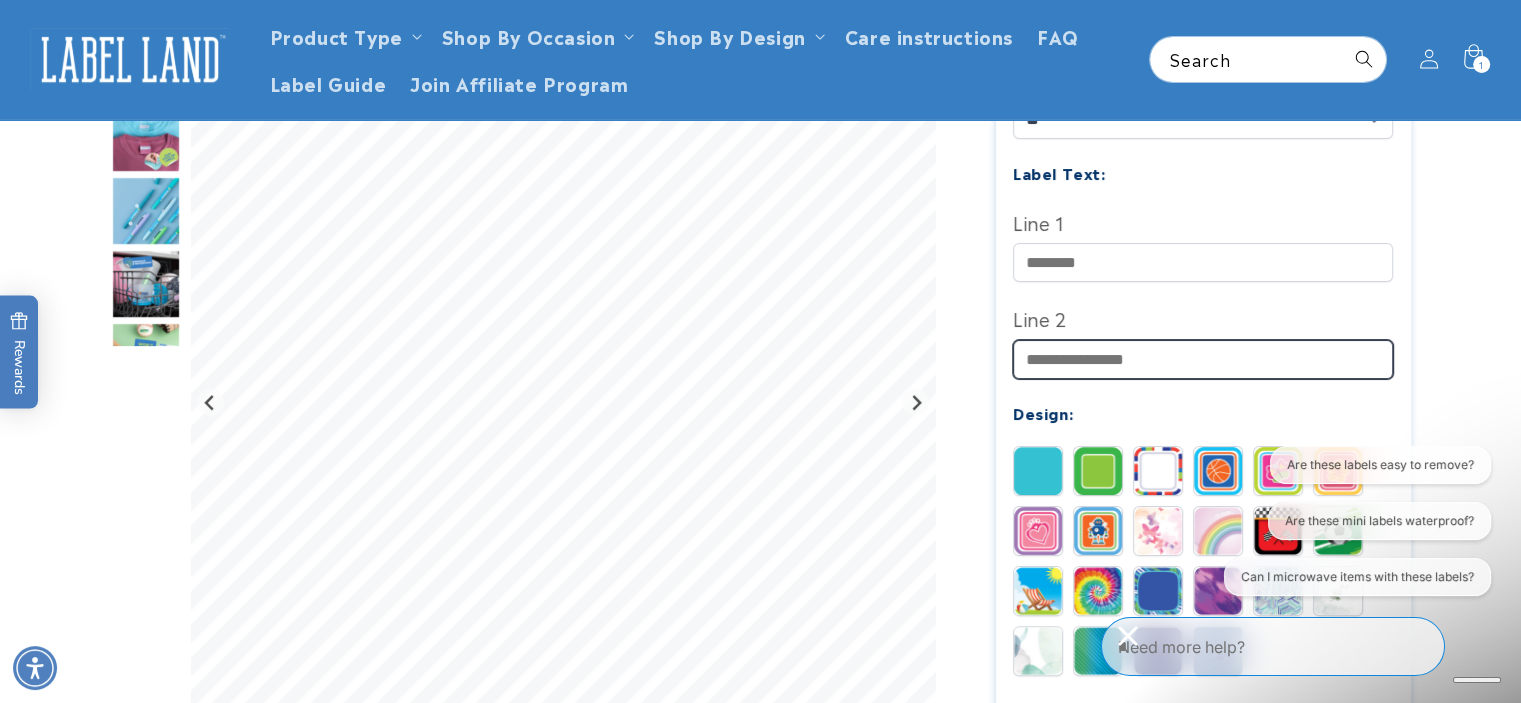 scroll, scrollTop: 534, scrollLeft: 0, axis: vertical 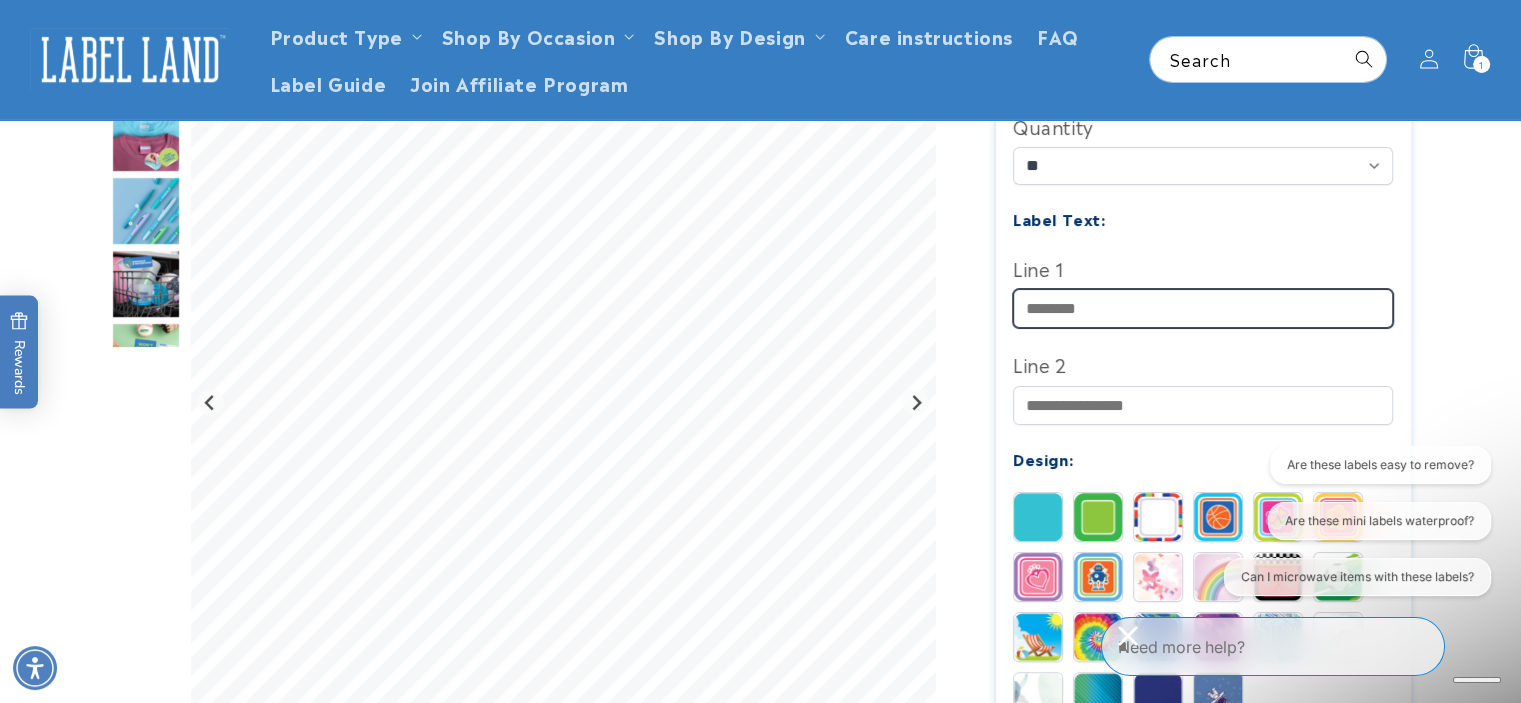 click on "Line 1" at bounding box center [1203, 308] 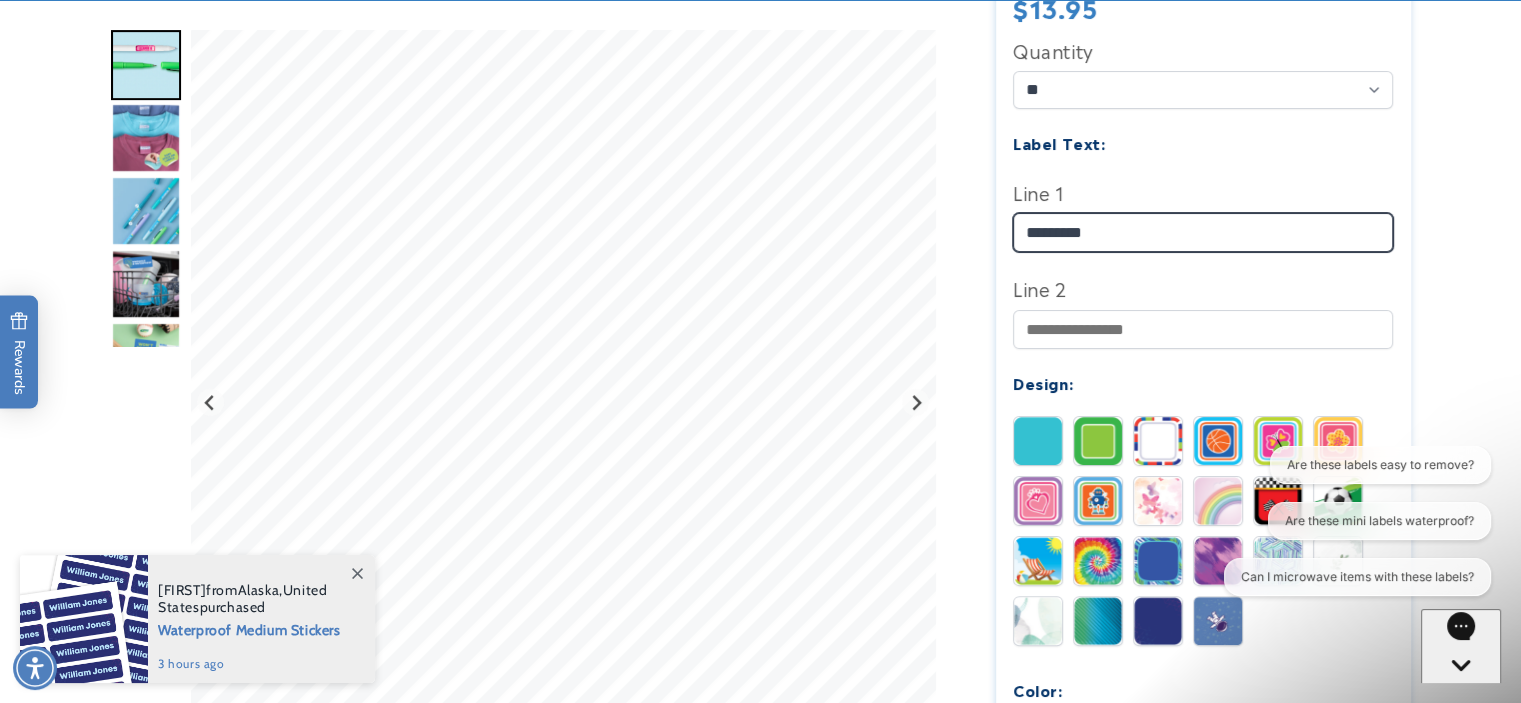 scroll, scrollTop: 660, scrollLeft: 0, axis: vertical 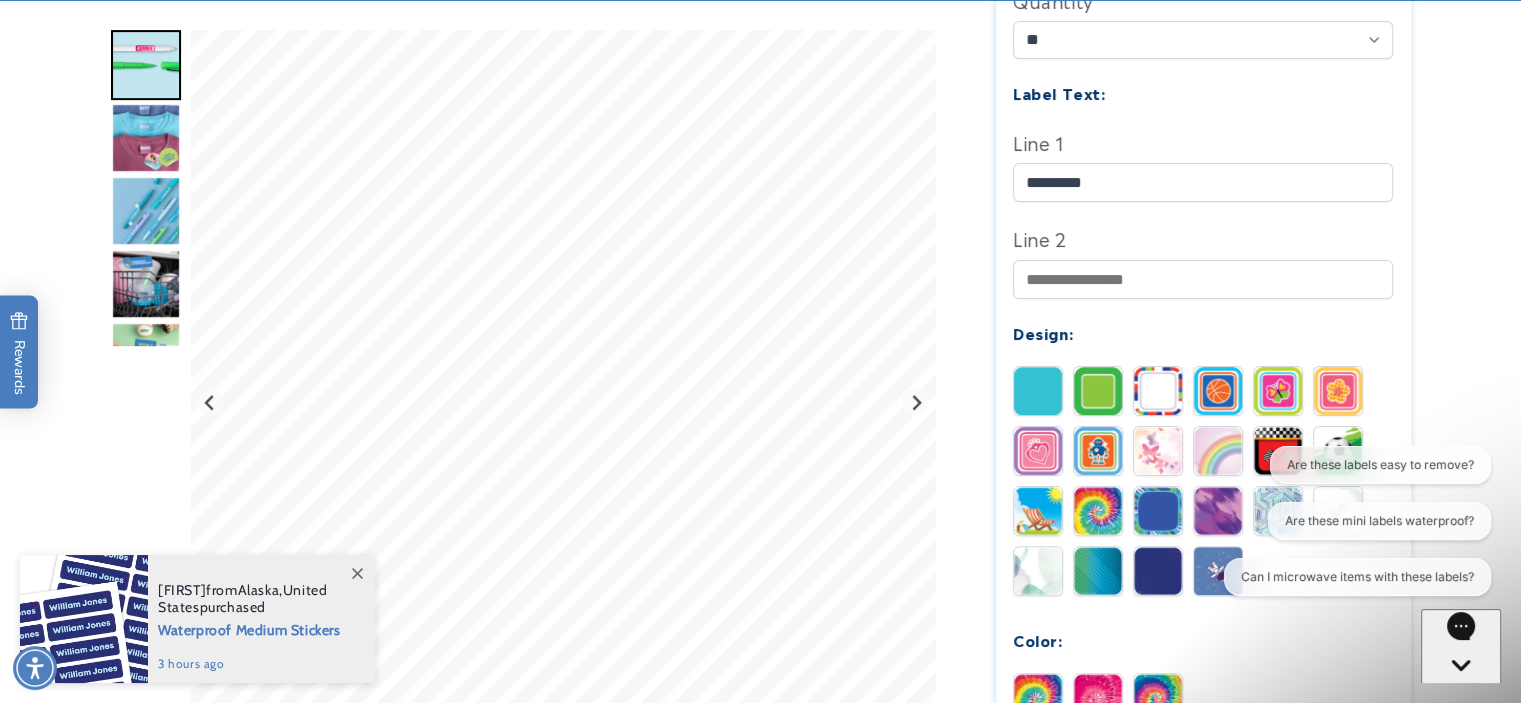 click on "Mini Rectangle Name Labels
Mini Rectangle Name Labels
278 Reviews
Estimated Delivery:  Aug 12   -   Aug 18
The font shown in the name preview reflects the exact style that will appear in your final design. Please review it carefully.
Regular price
$13.95
Regular price
Sale price
$13.95
Unit price
/
per
Sale
Sold out" at bounding box center [1203, 383] 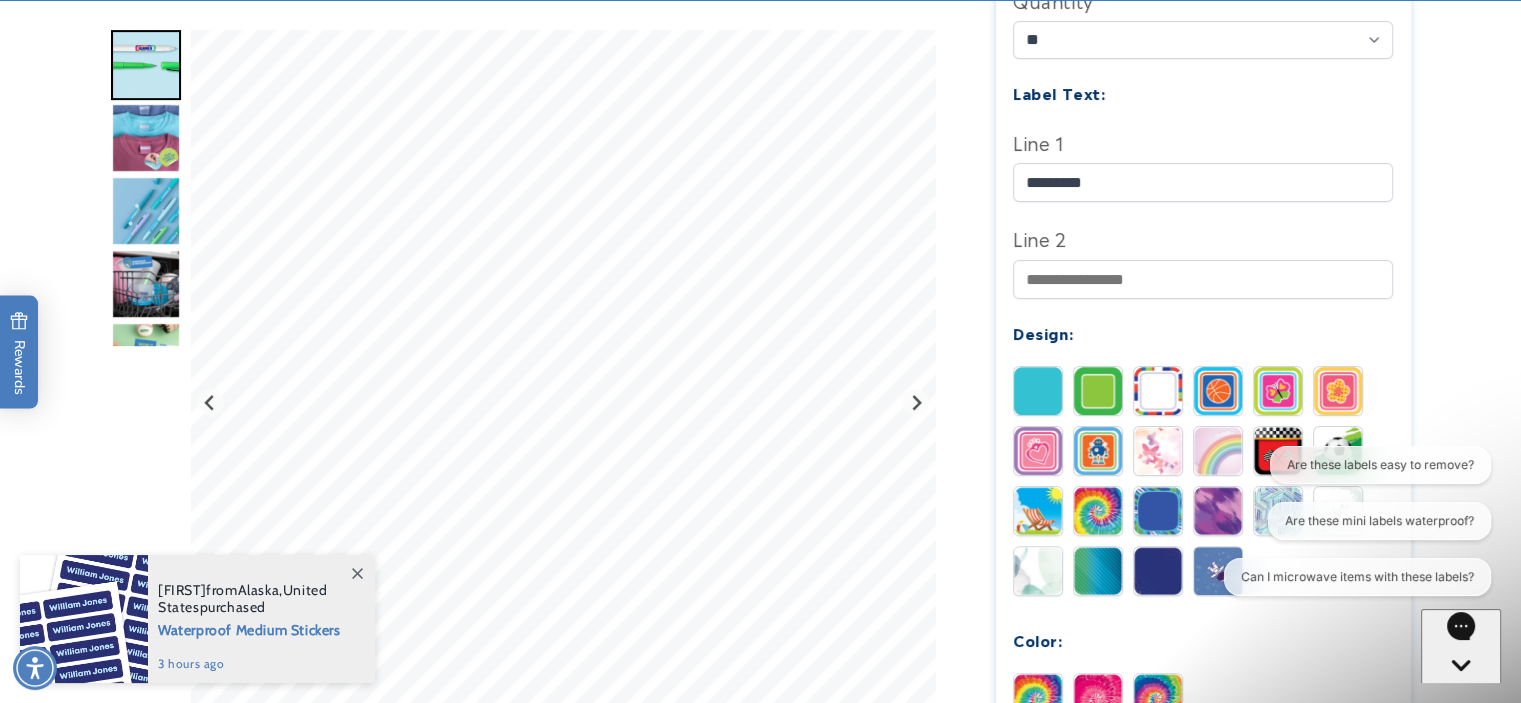 click on "Blue
Pink
Purple" 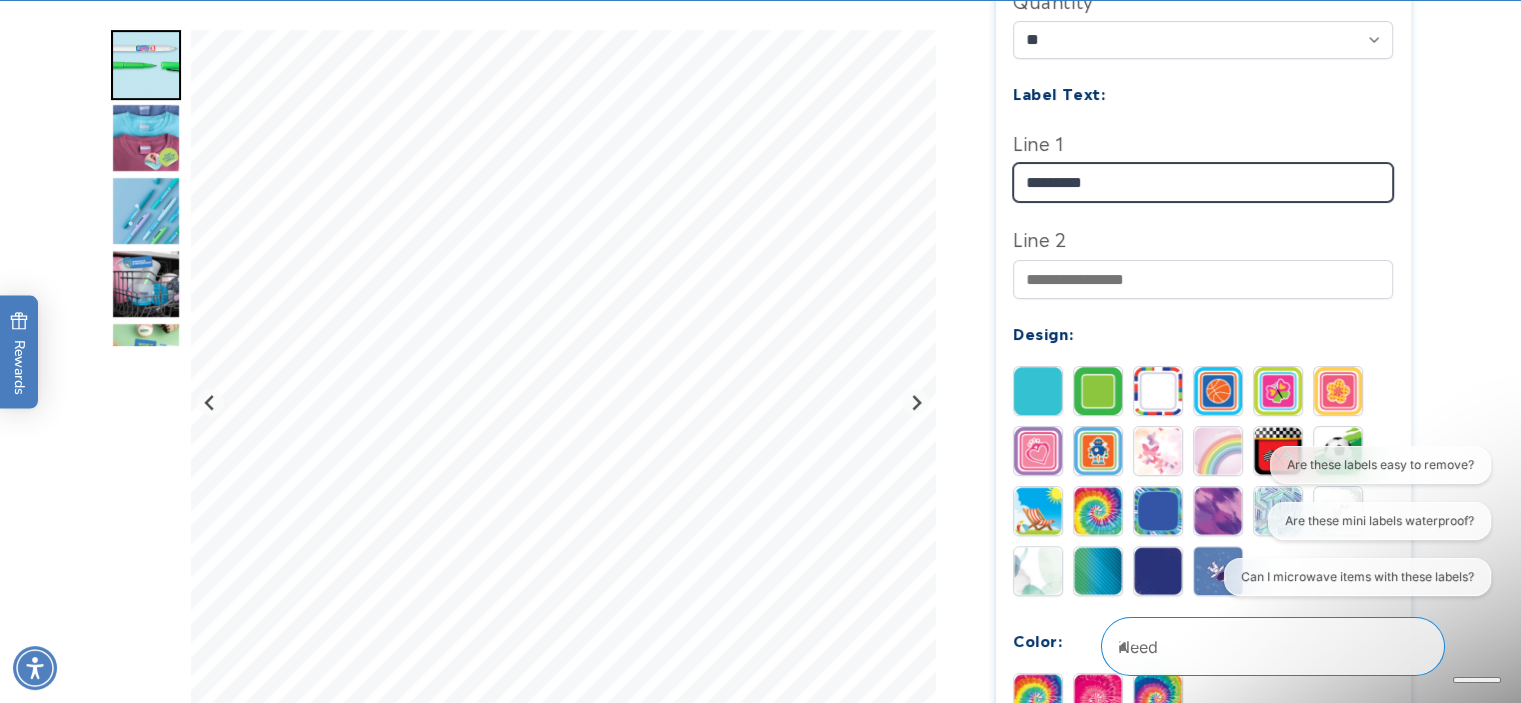 click on "*********" at bounding box center (1203, 182) 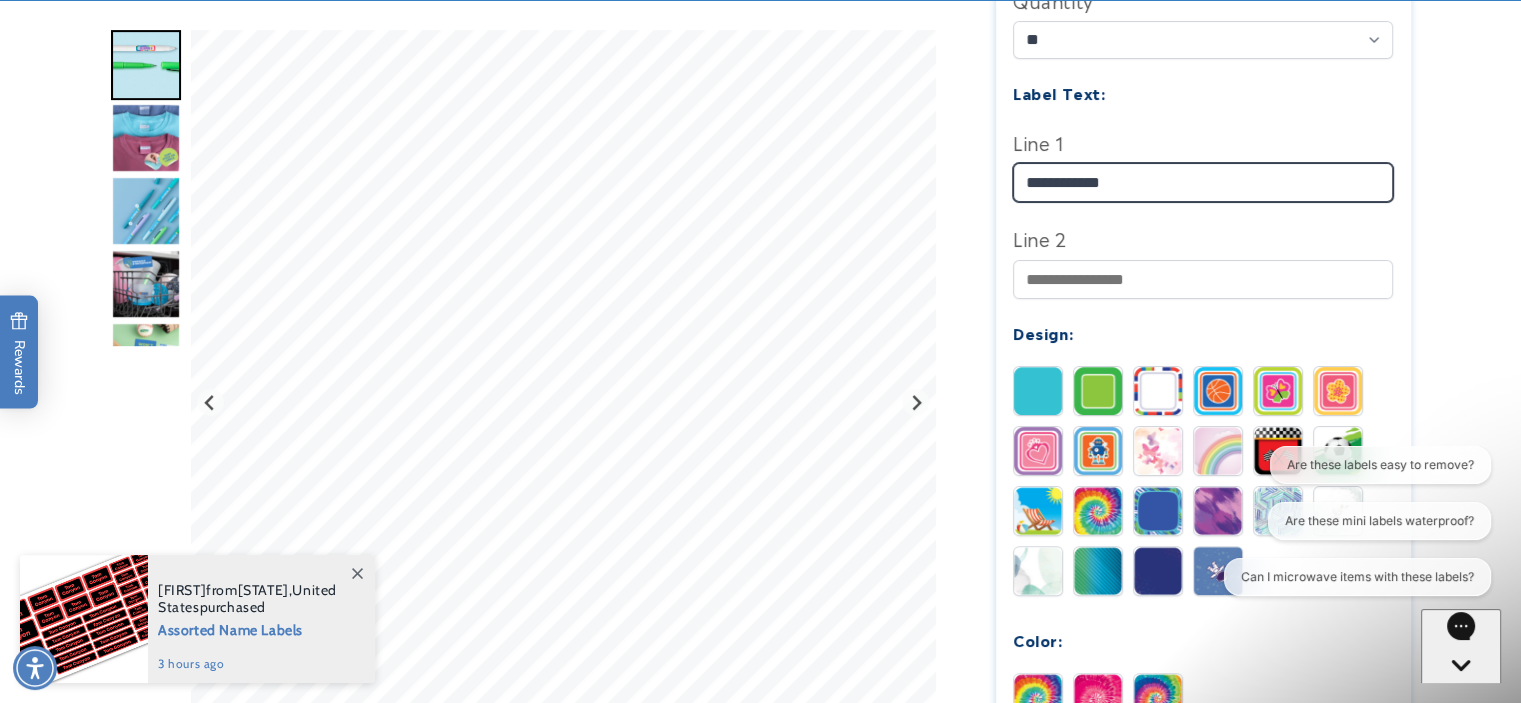 click on "*********" at bounding box center (1203, 182) 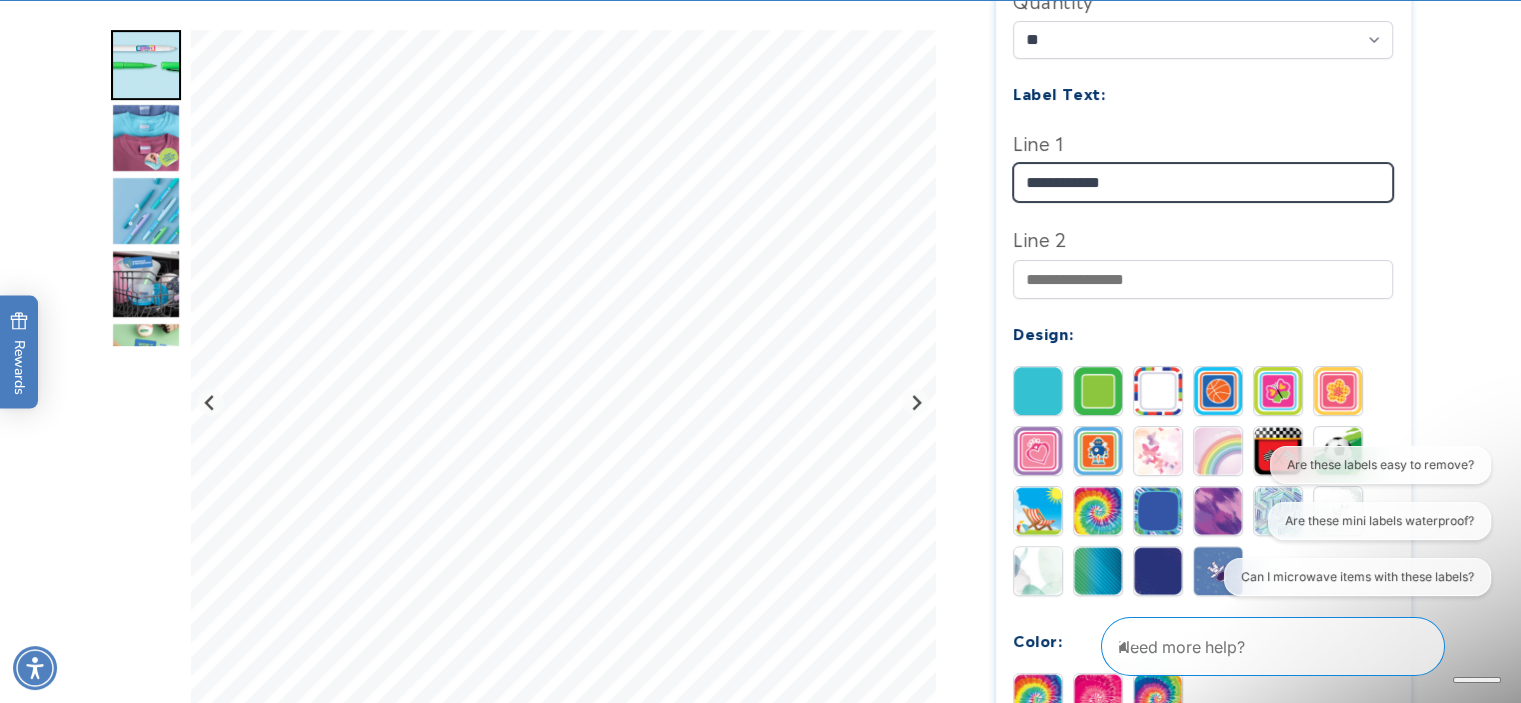 click on "*********" at bounding box center [1203, 182] 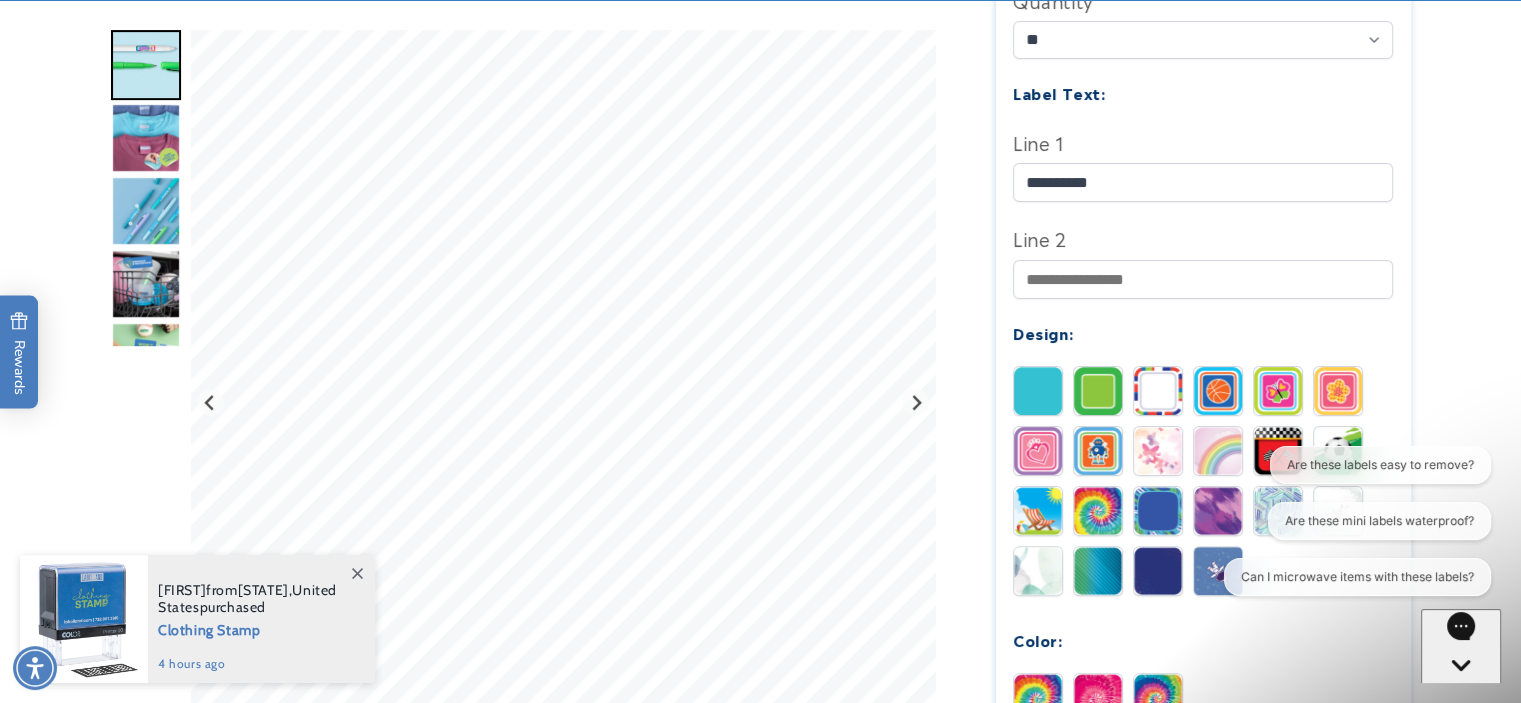 click at bounding box center [1158, 391] 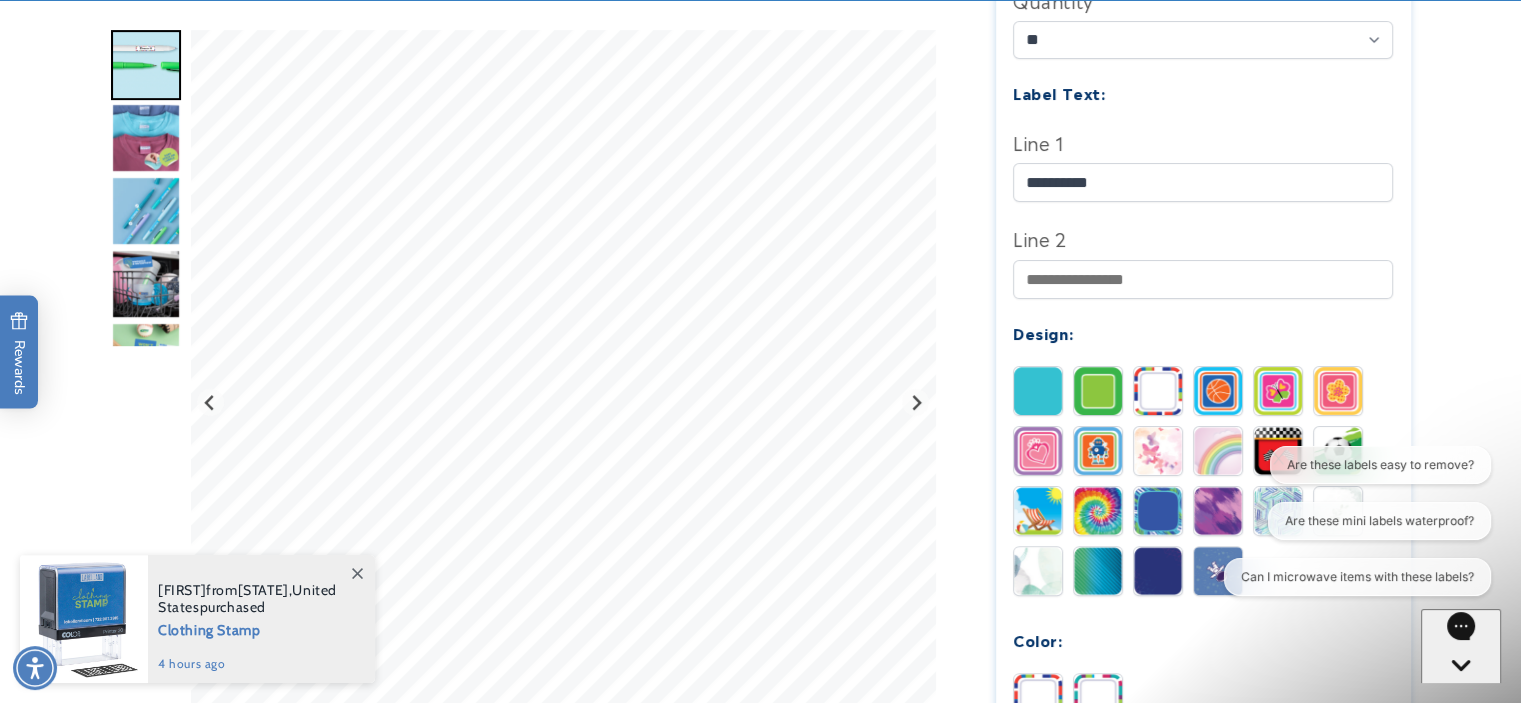 click at bounding box center [1098, 698] 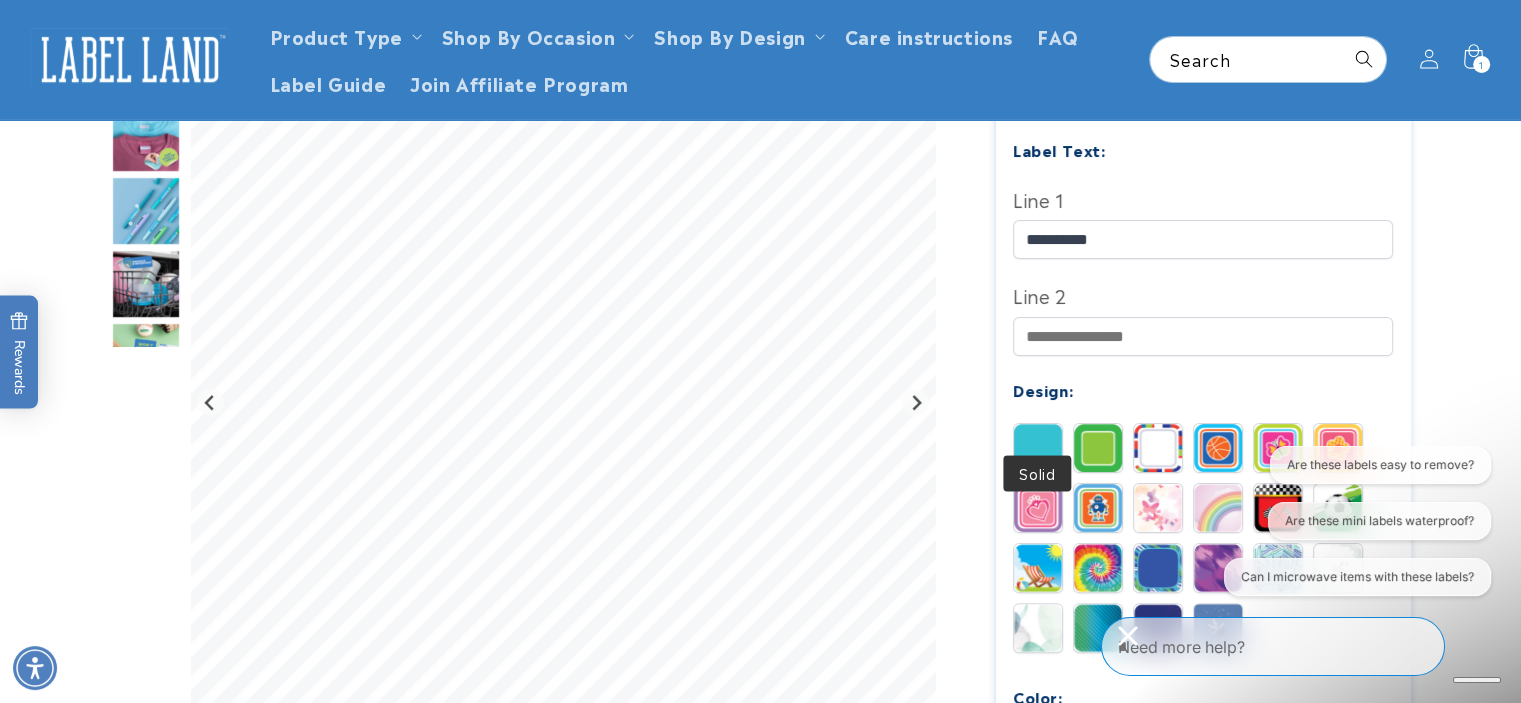 scroll, scrollTop: 600, scrollLeft: 0, axis: vertical 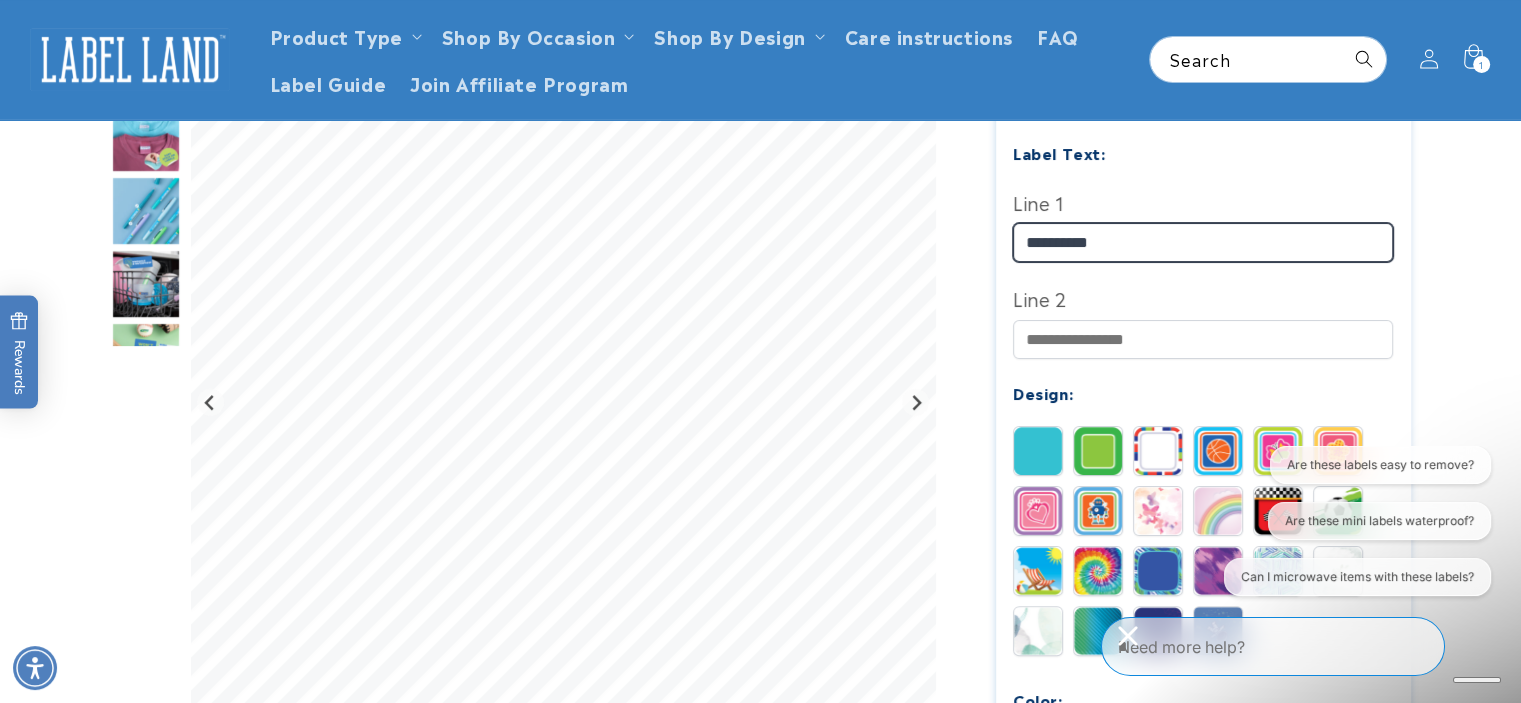 click on "*********" at bounding box center (1203, 242) 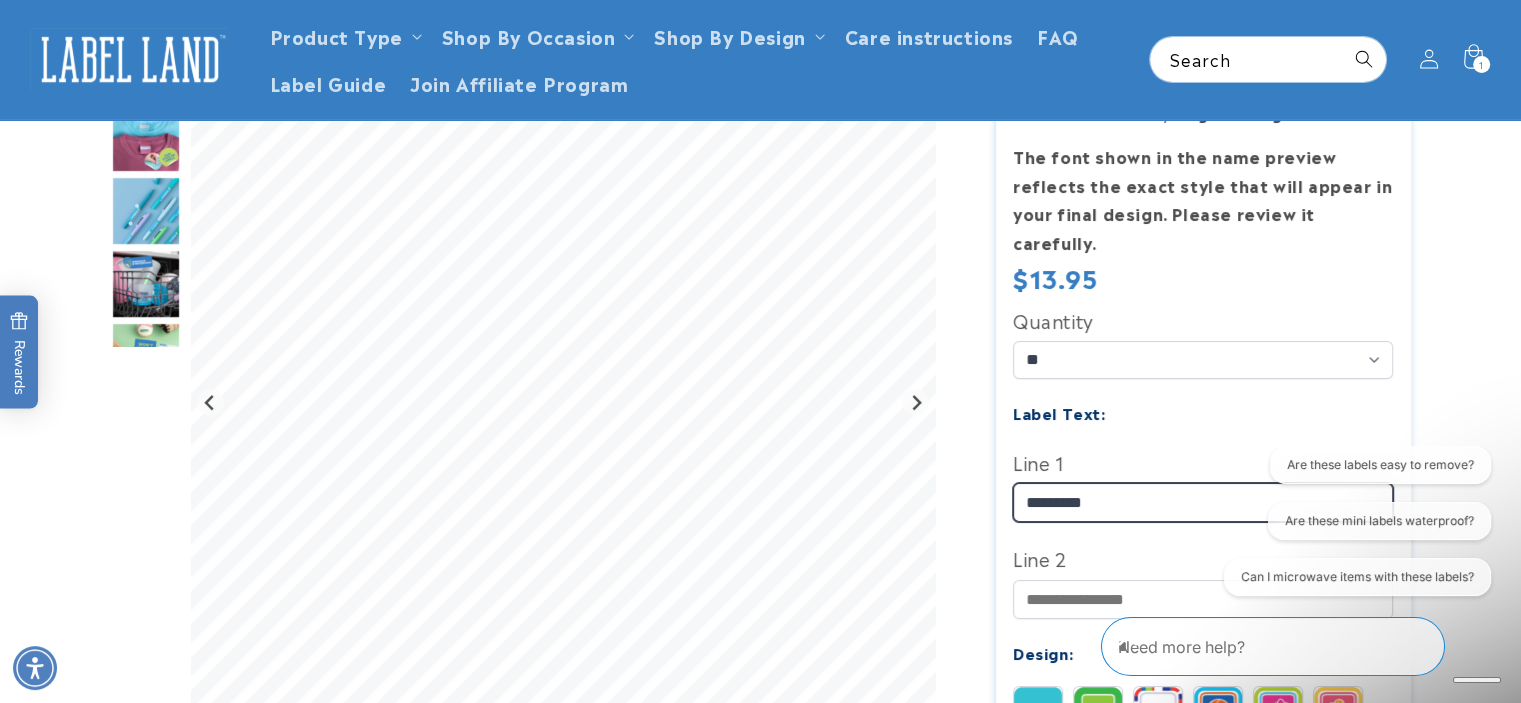 scroll, scrollTop: 303, scrollLeft: 0, axis: vertical 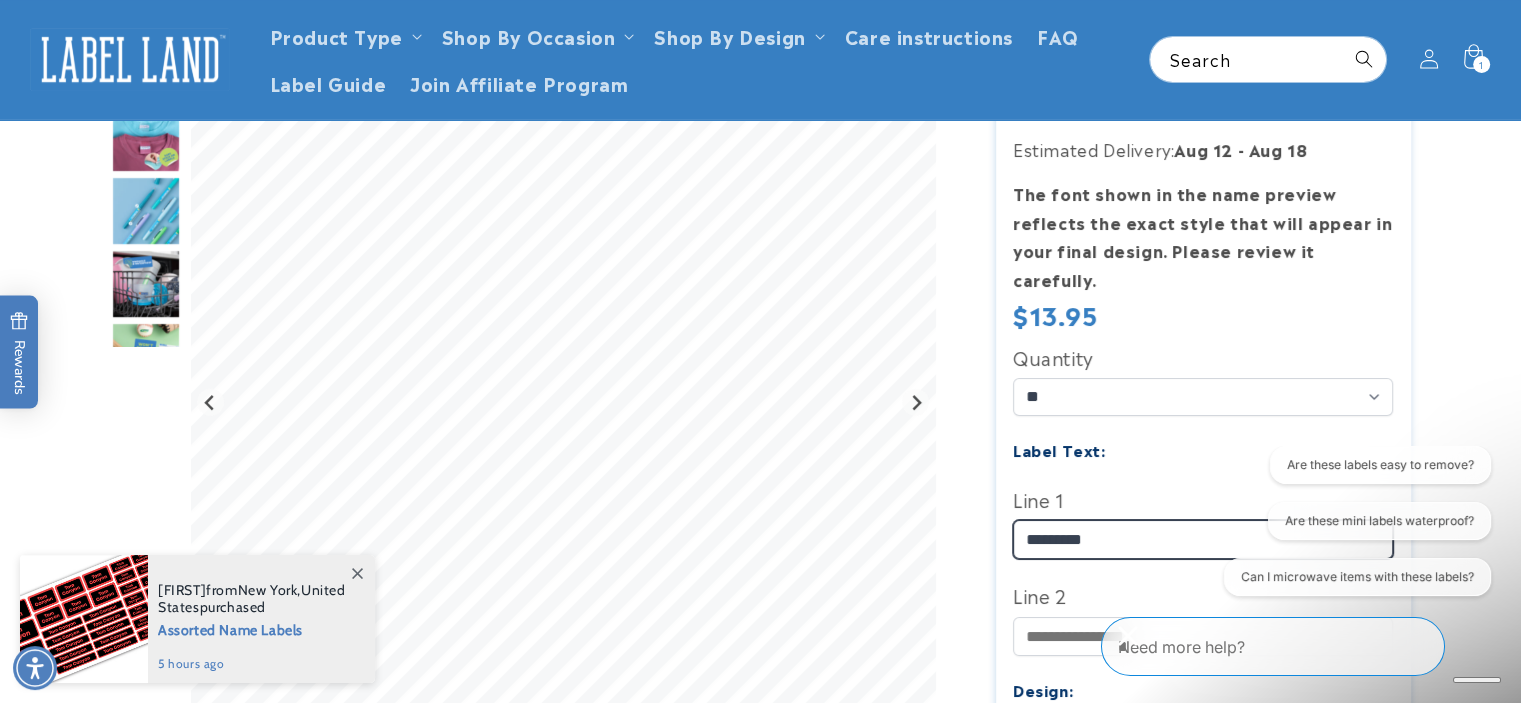type on "*********" 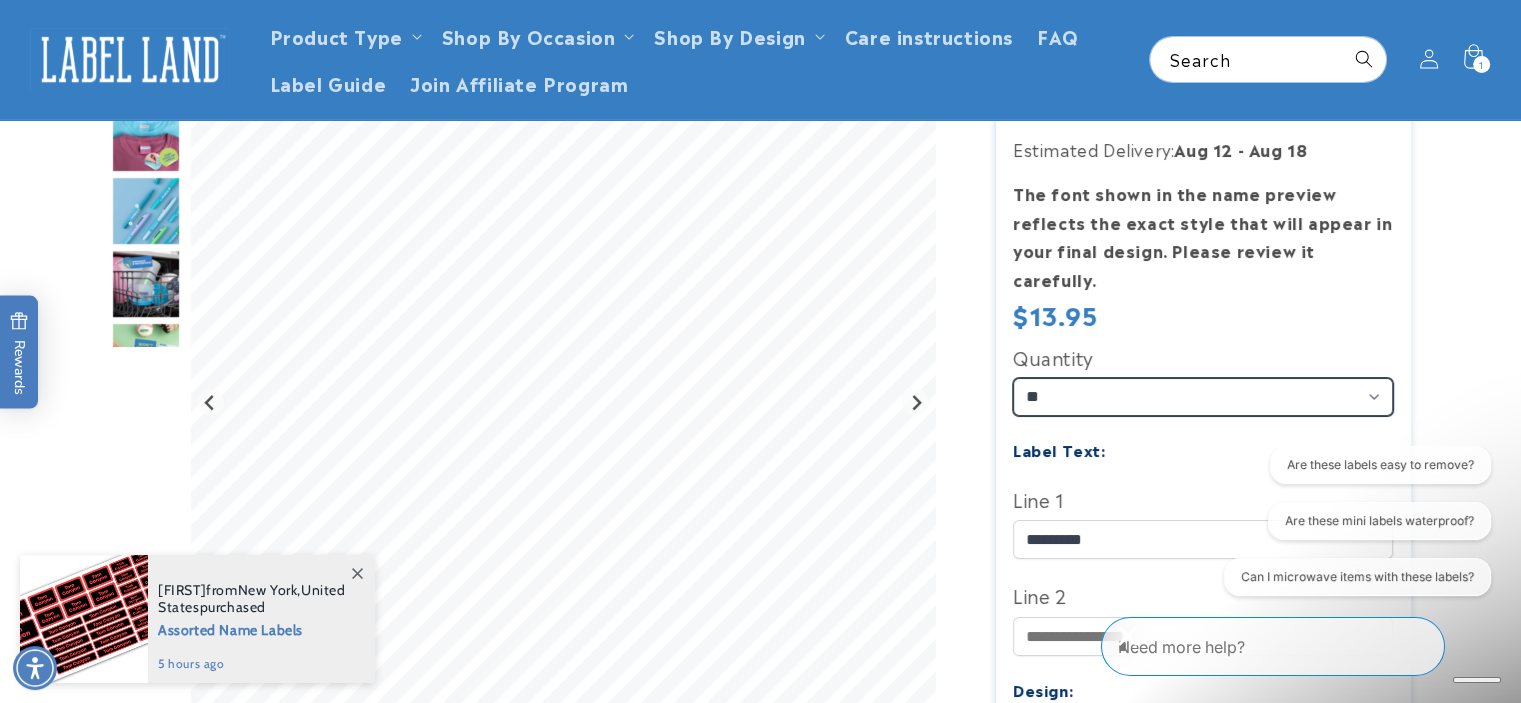 click on "**
**
**" at bounding box center (1203, 397) 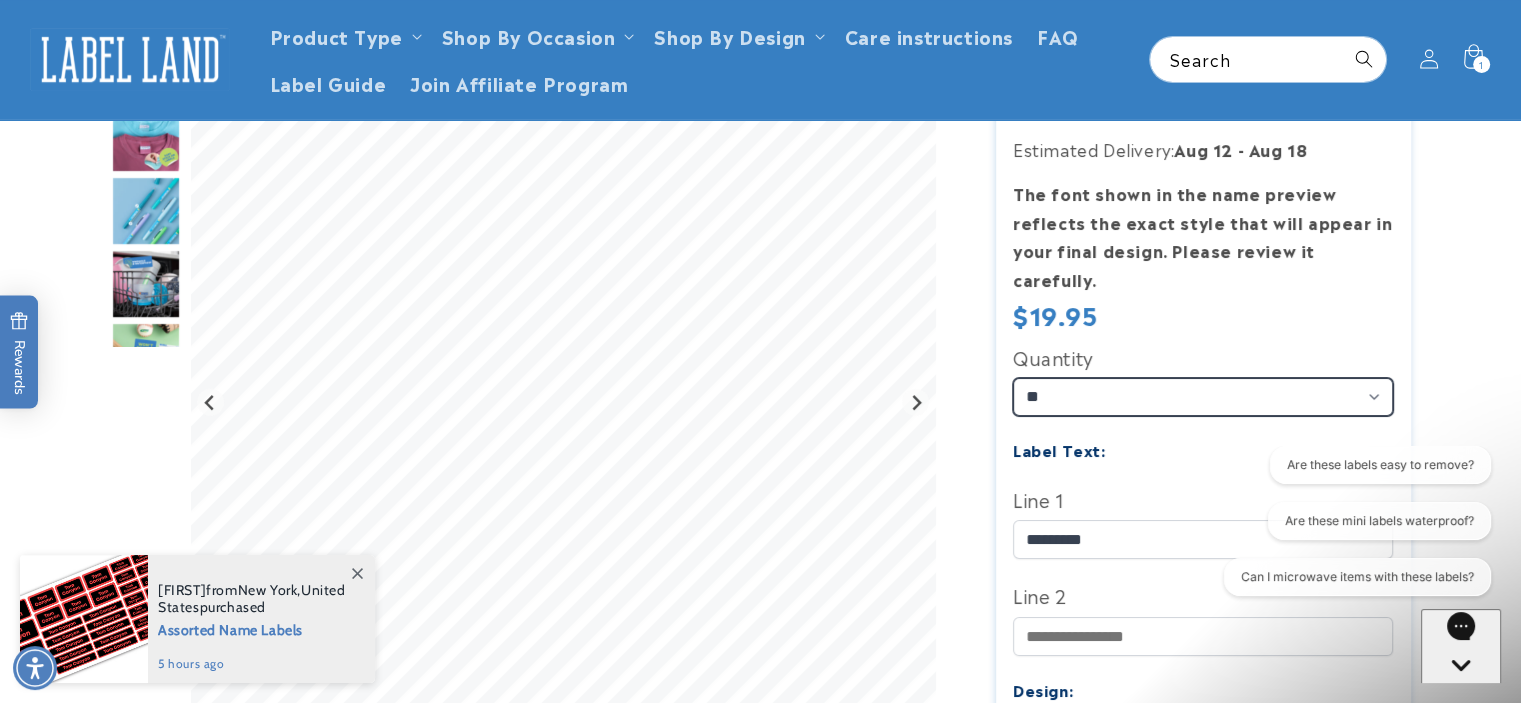 type 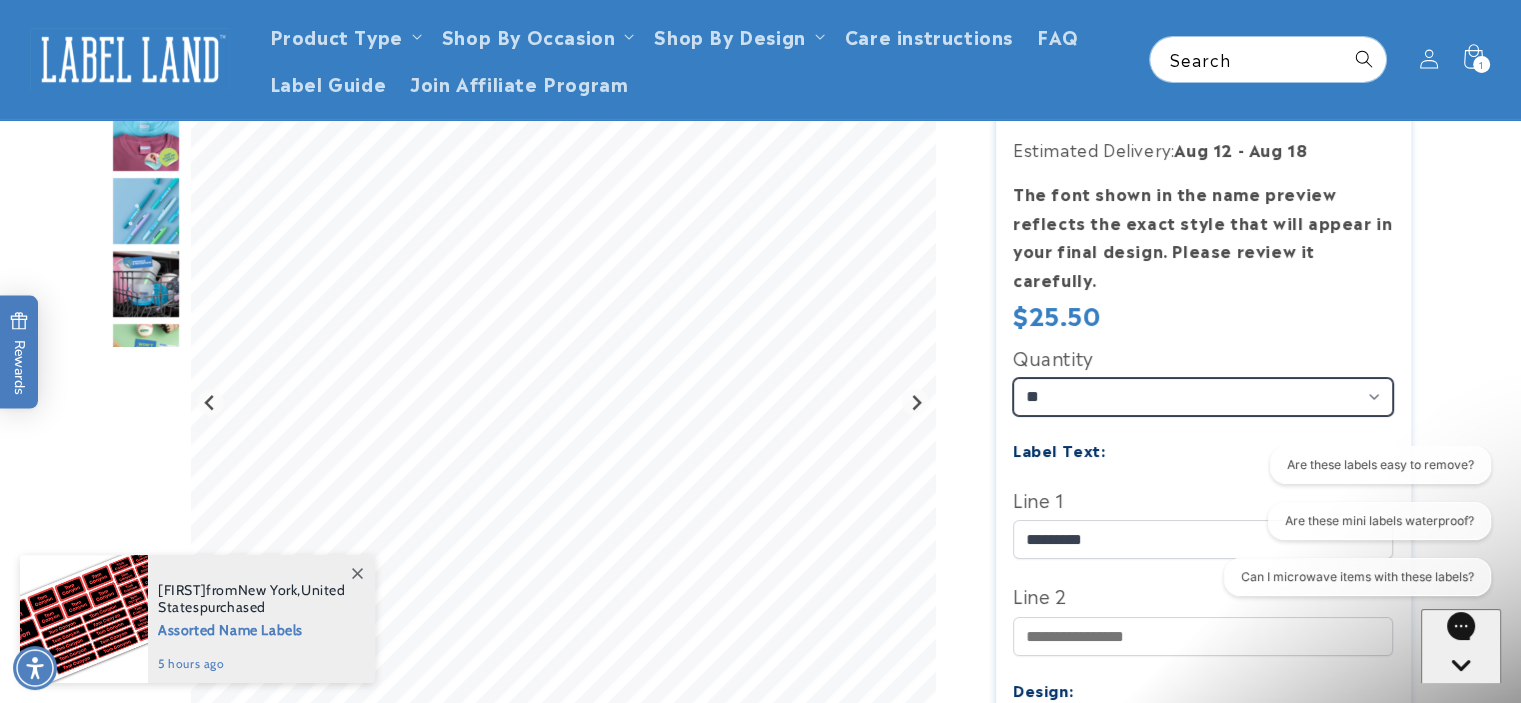 click on "**
**
**" at bounding box center (1203, 397) 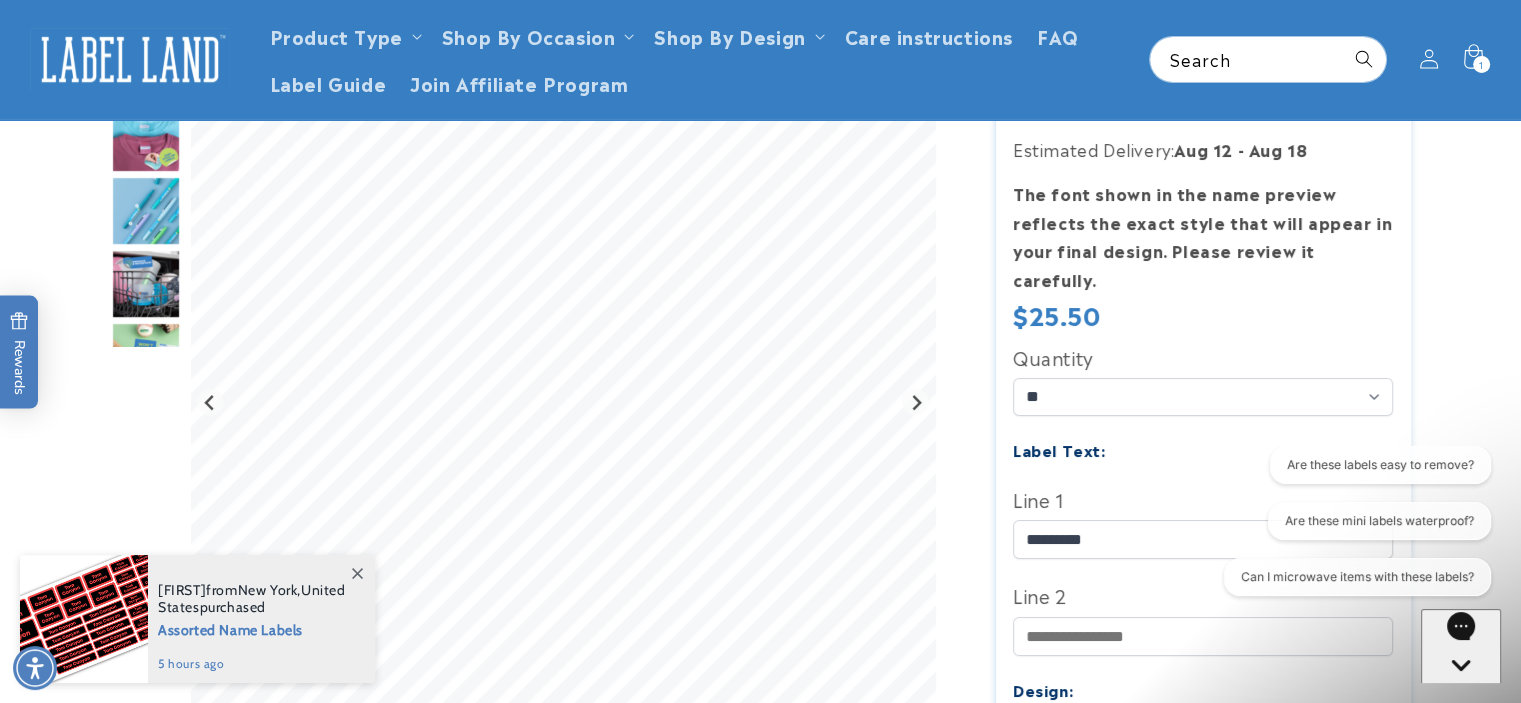 click at bounding box center [760, 728] 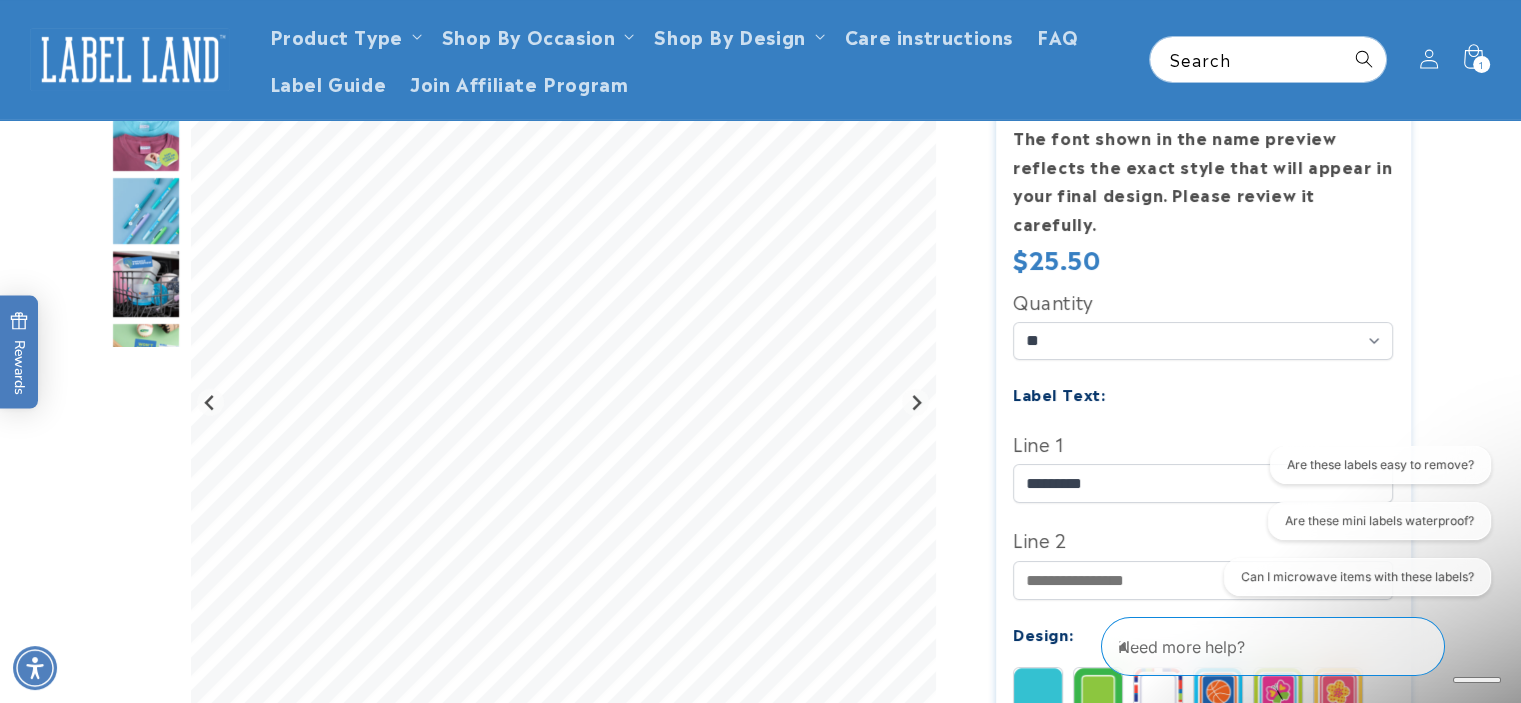 scroll, scrollTop: 358, scrollLeft: 0, axis: vertical 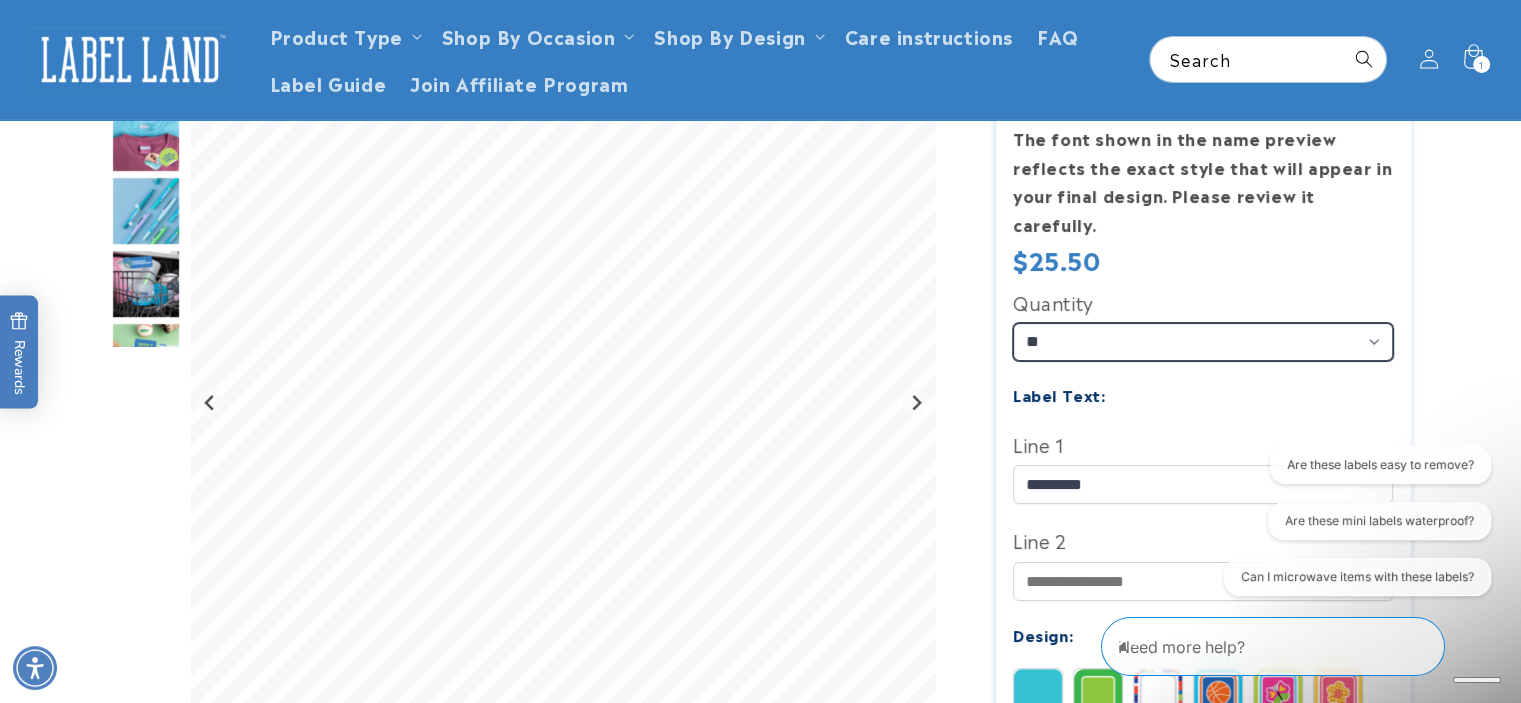 click on "**
**
**" at bounding box center (1203, 342) 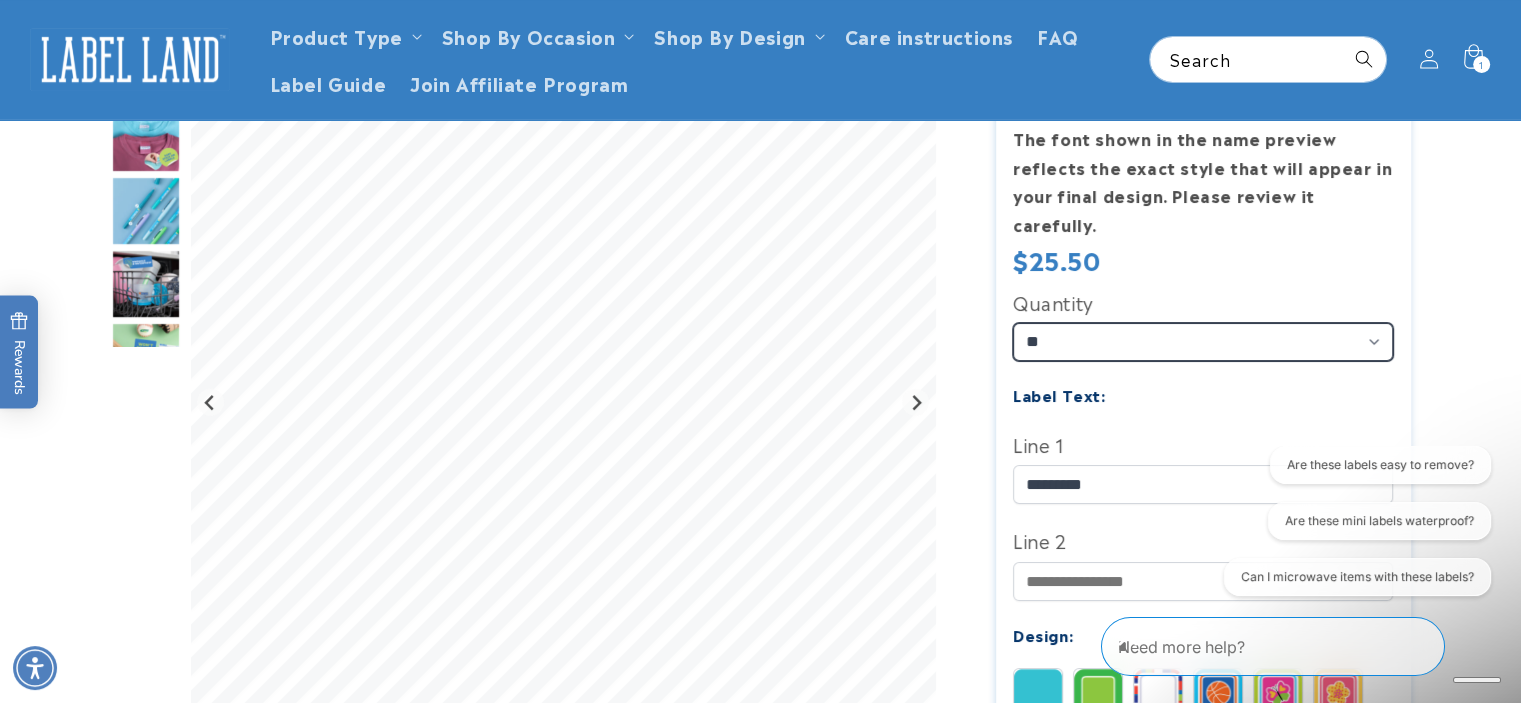 select on "**" 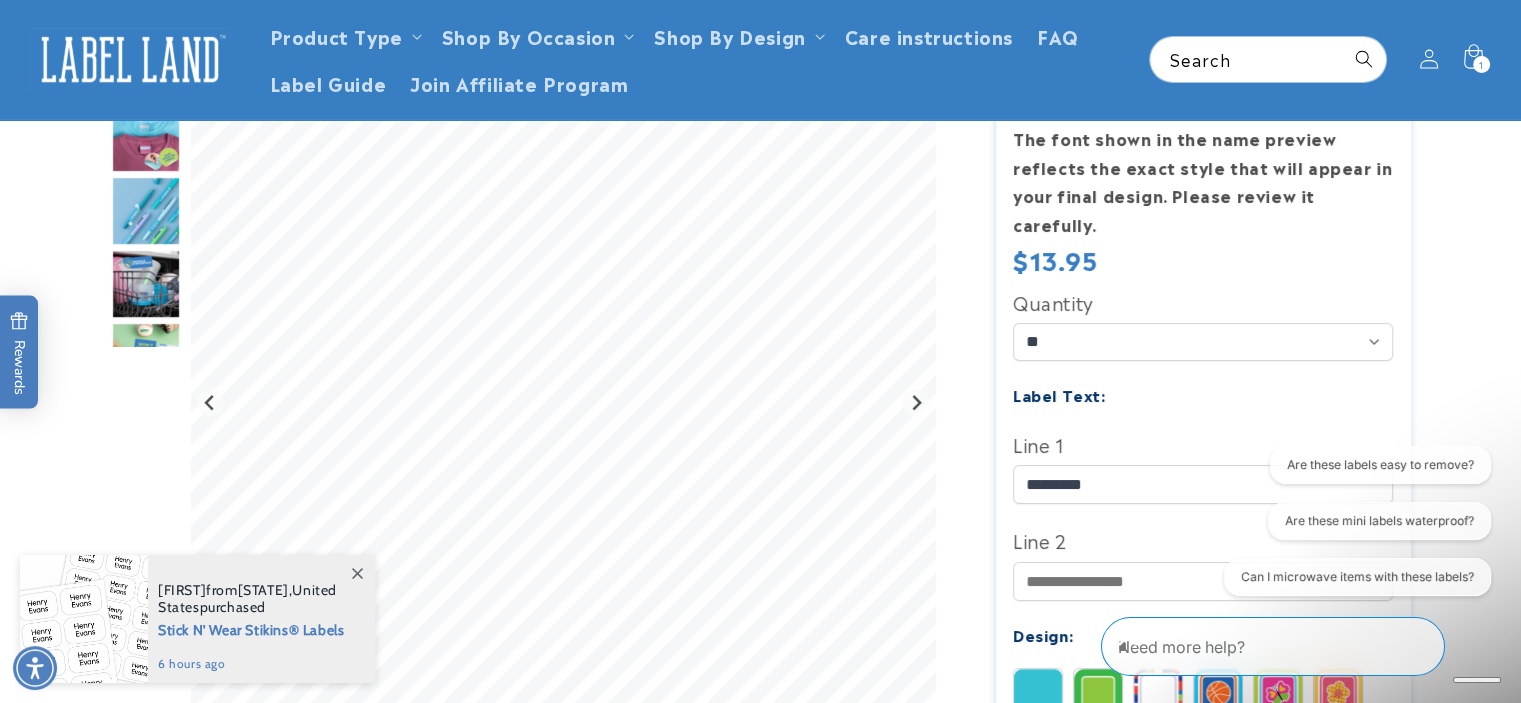 click on "Regular price
$13.95
Regular price
Sale price
$13.95
Unit price
/
per
Sale
Sold out" at bounding box center (1203, 262) 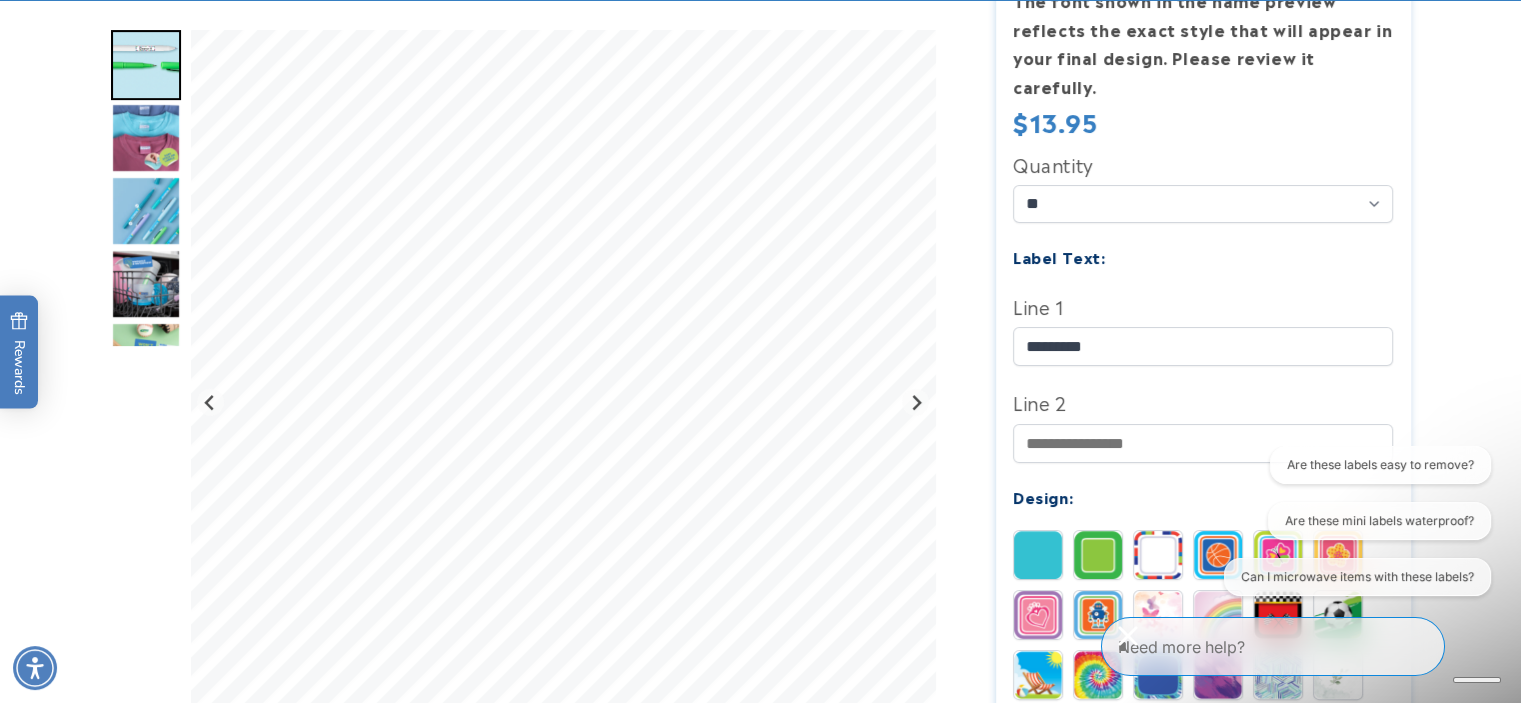 scroll, scrollTop: 498, scrollLeft: 0, axis: vertical 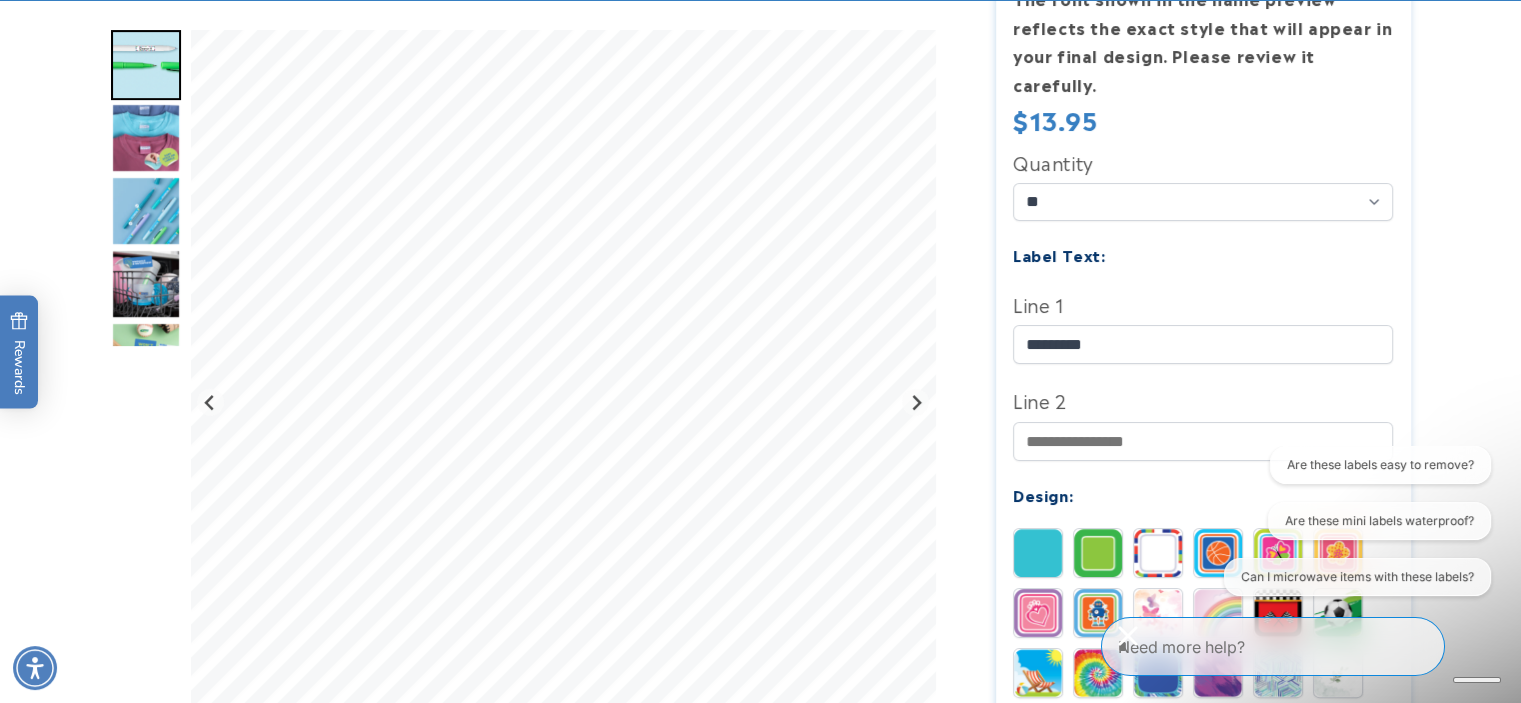 click at bounding box center [1038, 553] 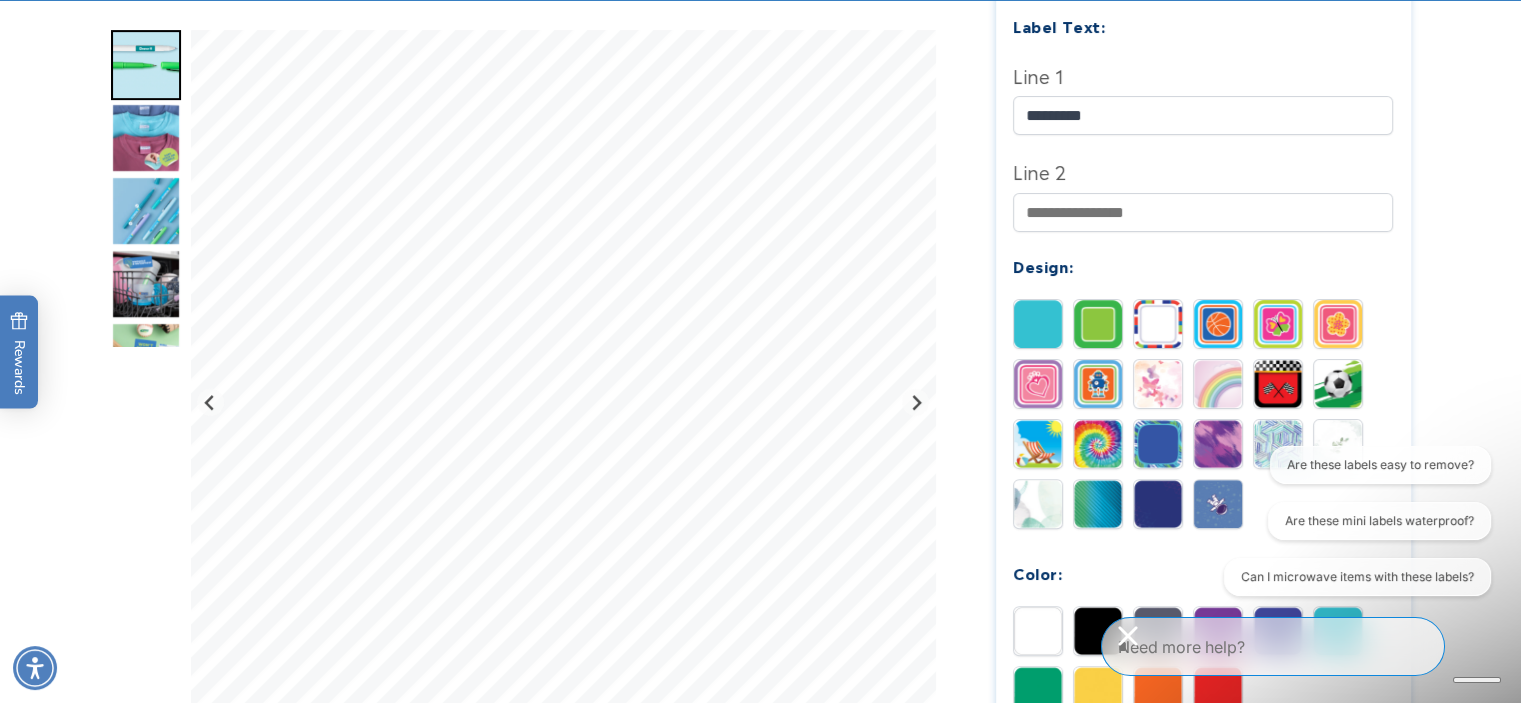 scroll, scrollTop: 728, scrollLeft: 0, axis: vertical 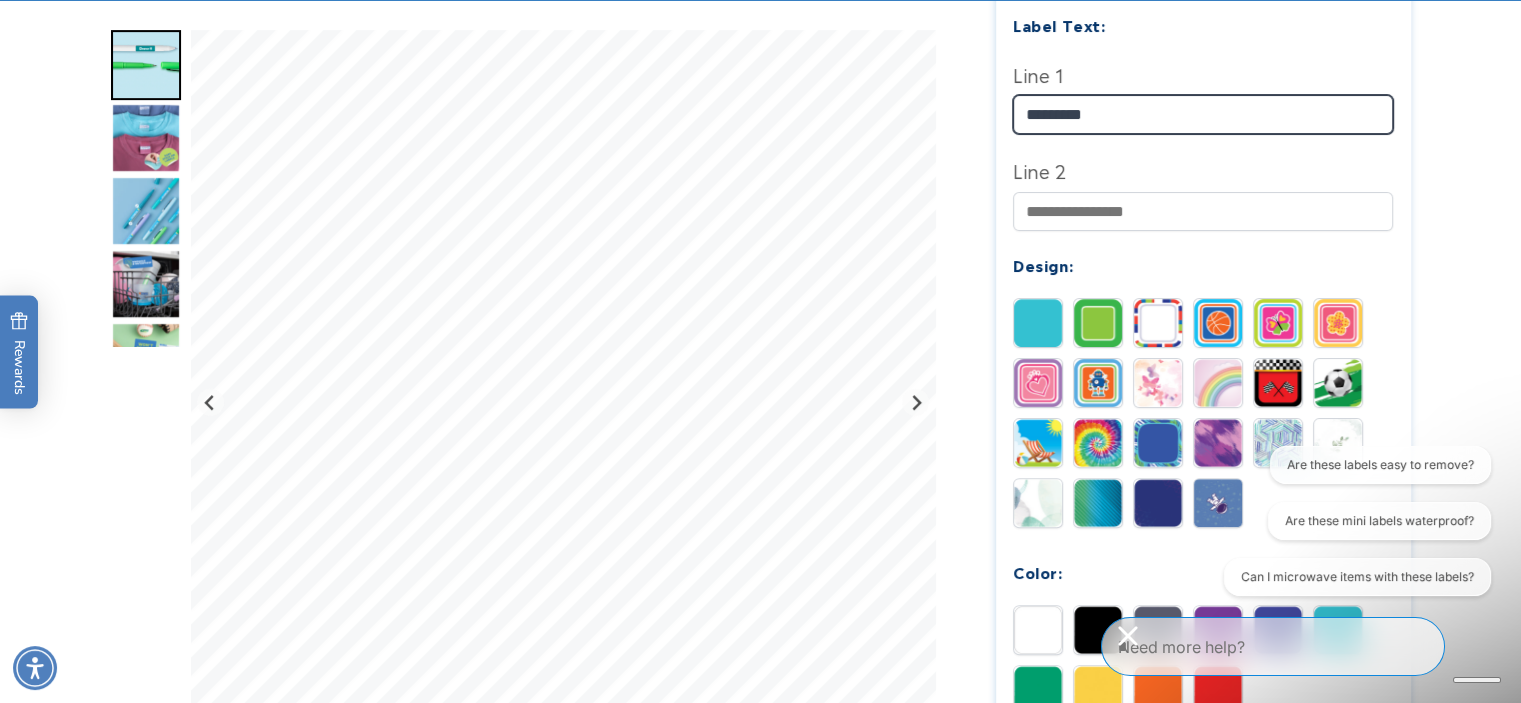 click on "*********" at bounding box center (1203, 114) 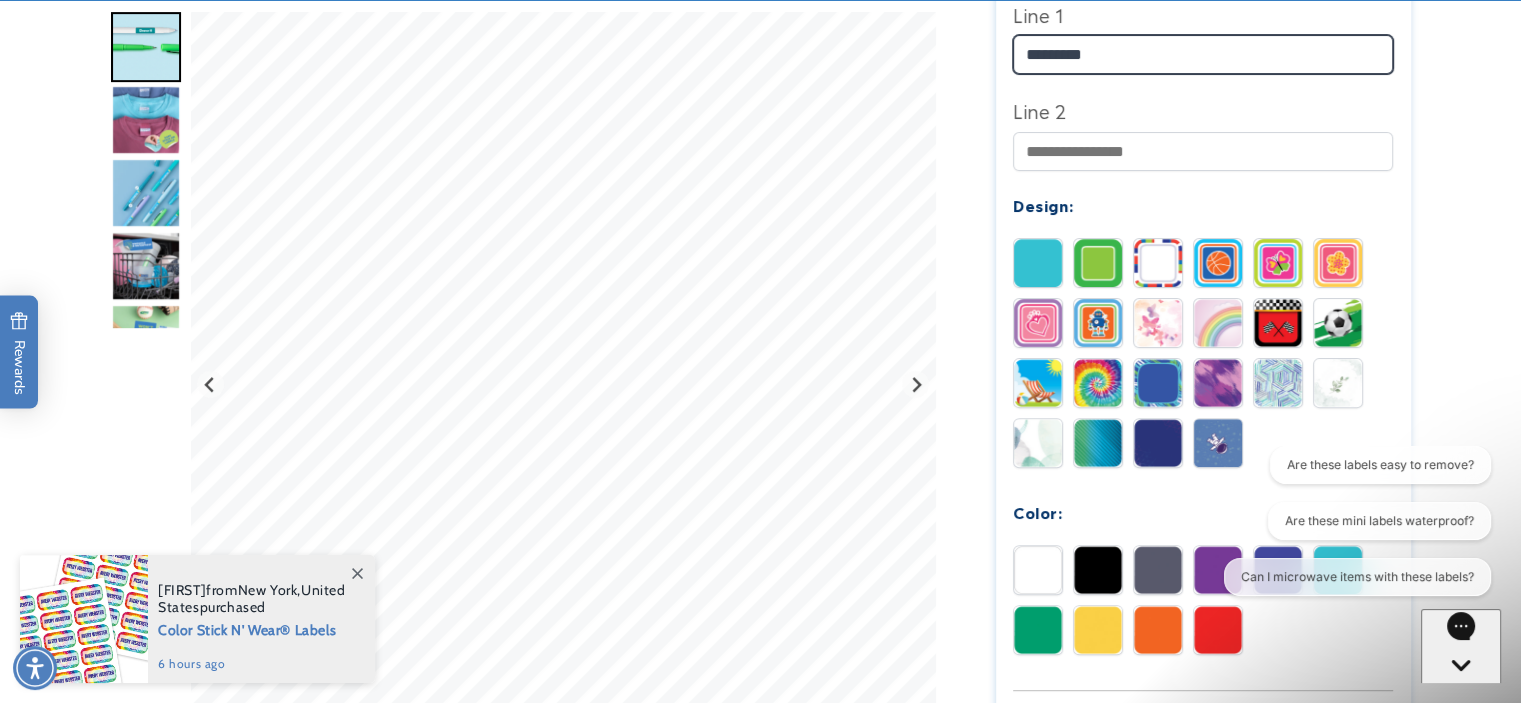 scroll, scrollTop: 796, scrollLeft: 0, axis: vertical 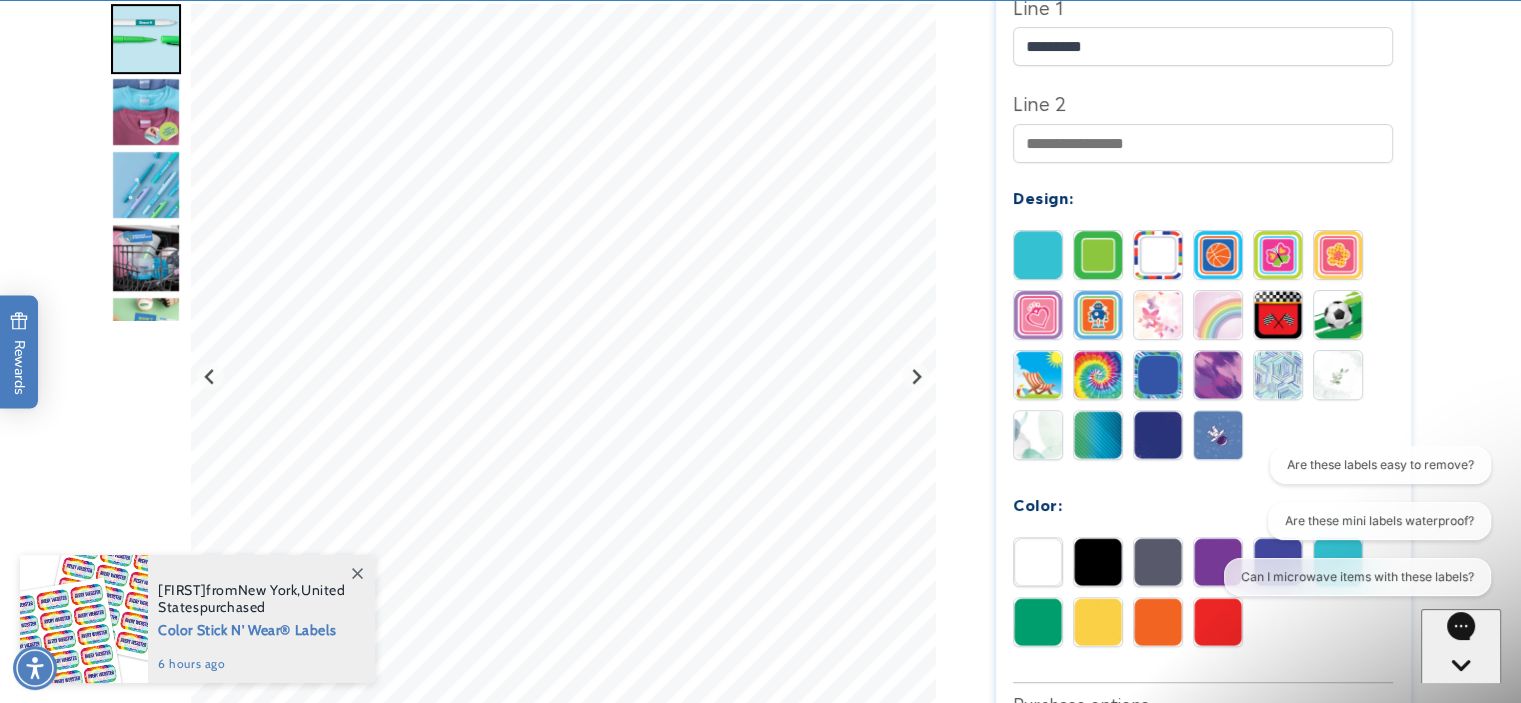 click on "Are these labels easy to remove? Are these mini labels waterproof? Can I microwave items with these labels?" at bounding box center [1356, 525] 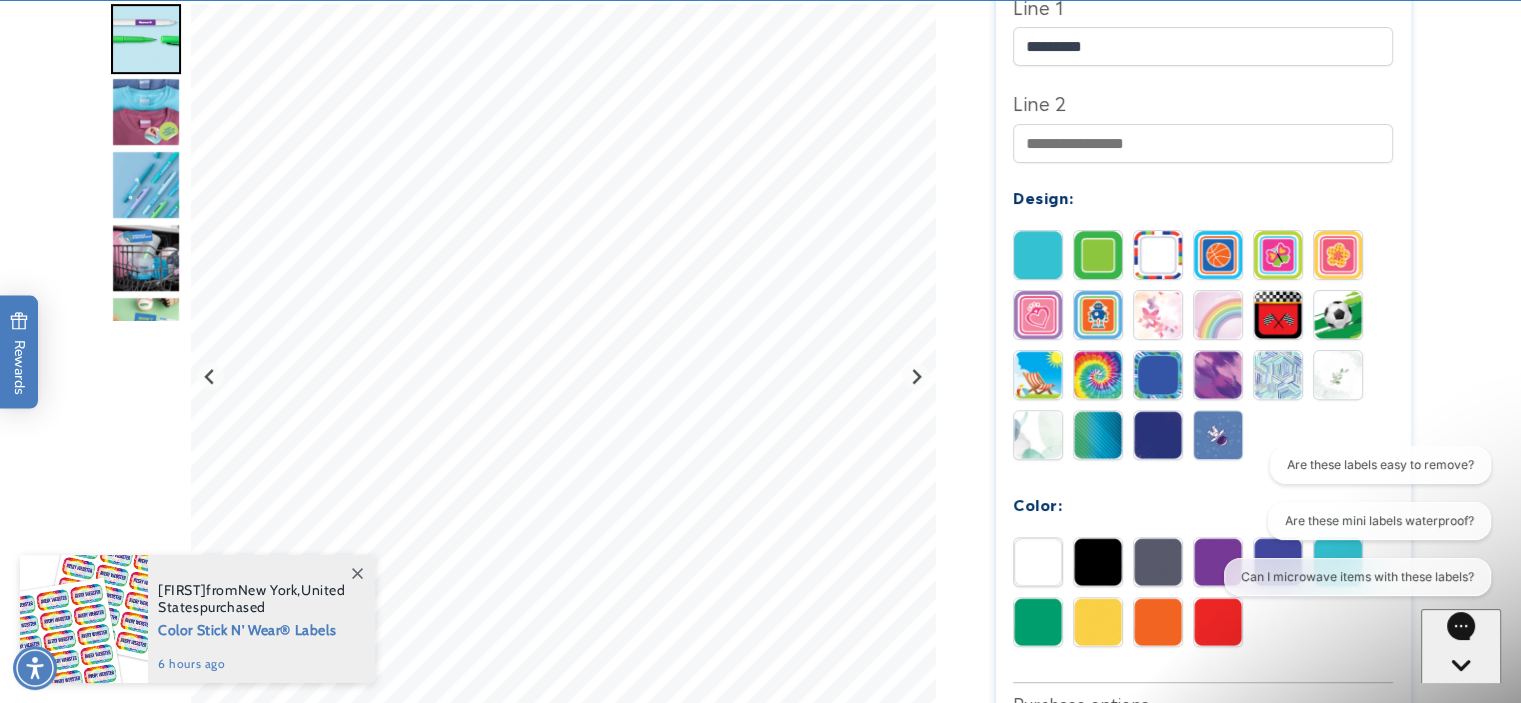 click at bounding box center (1038, 622) 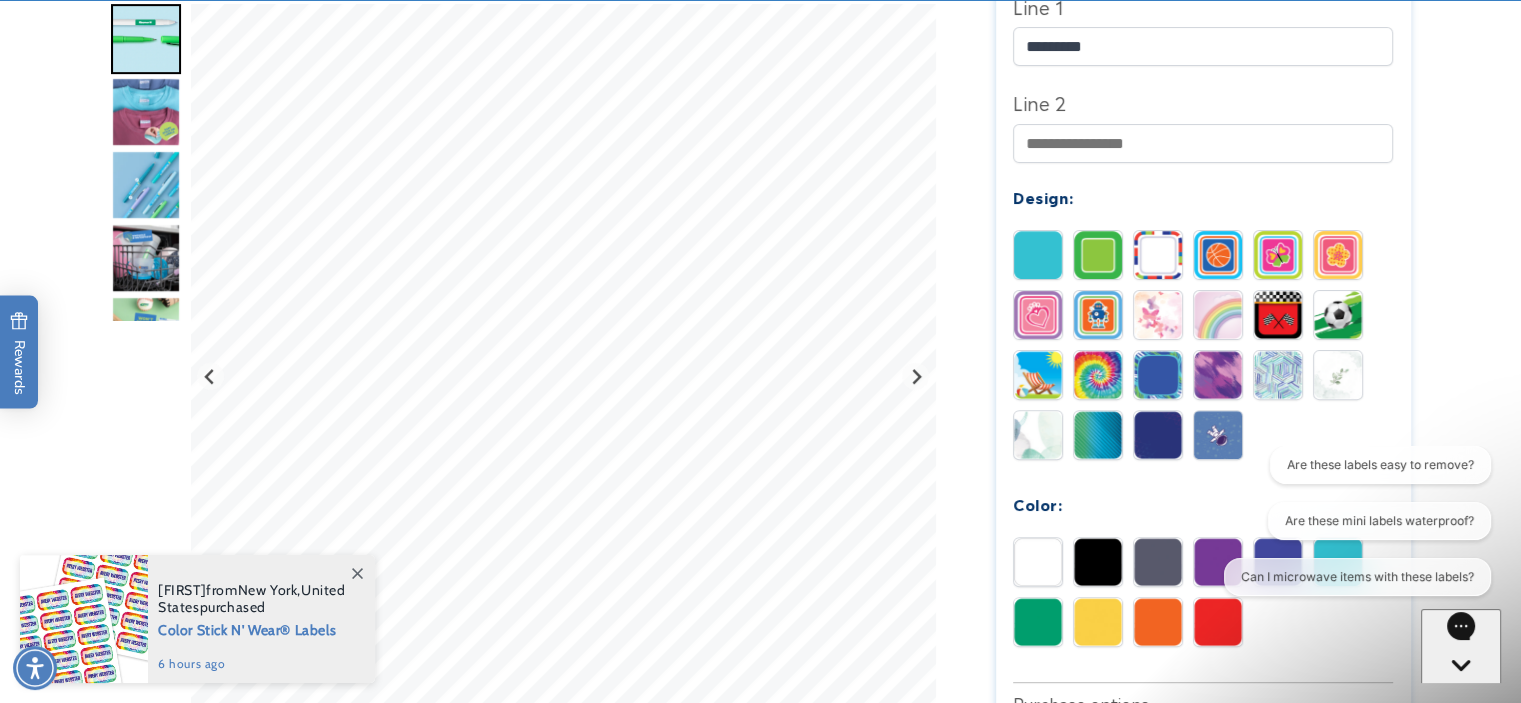 click at bounding box center (1038, 562) 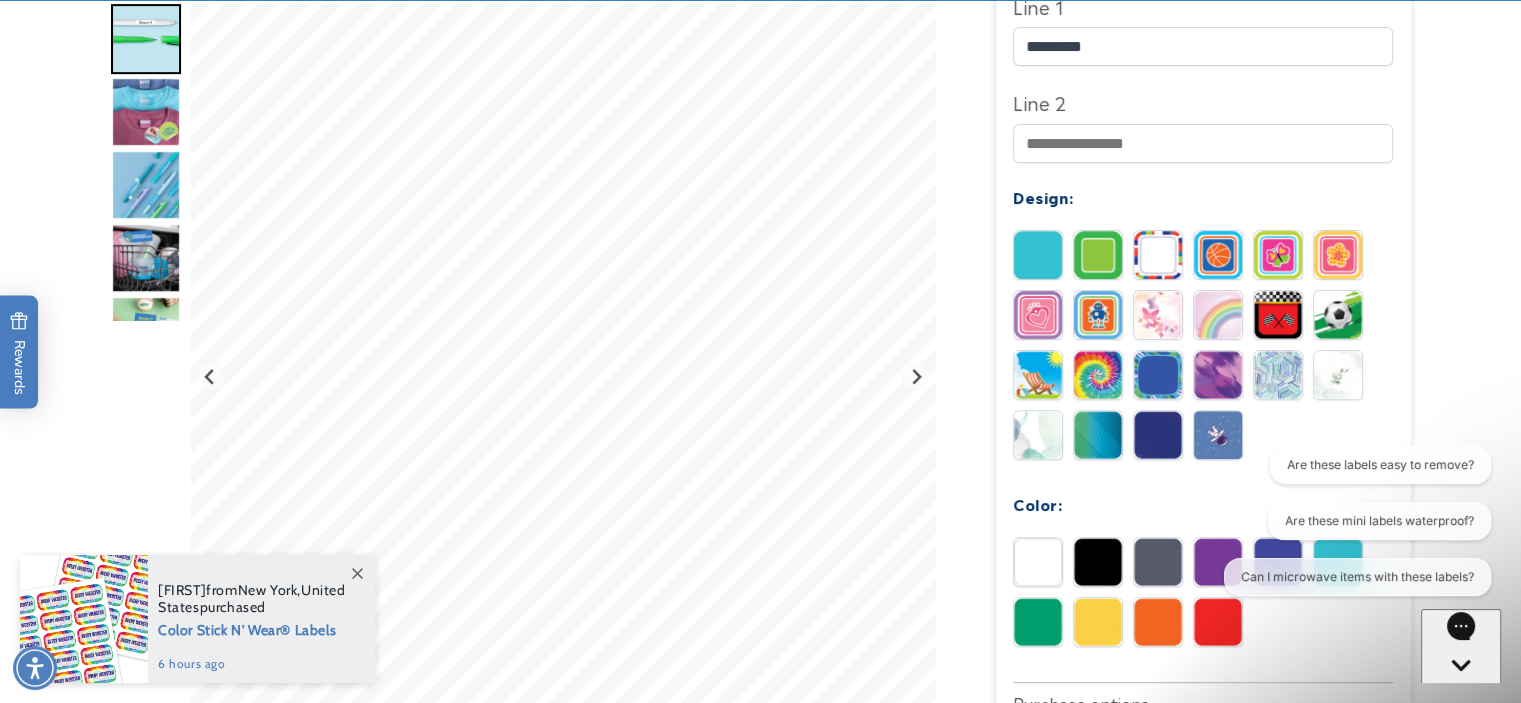 click at bounding box center (1098, 622) 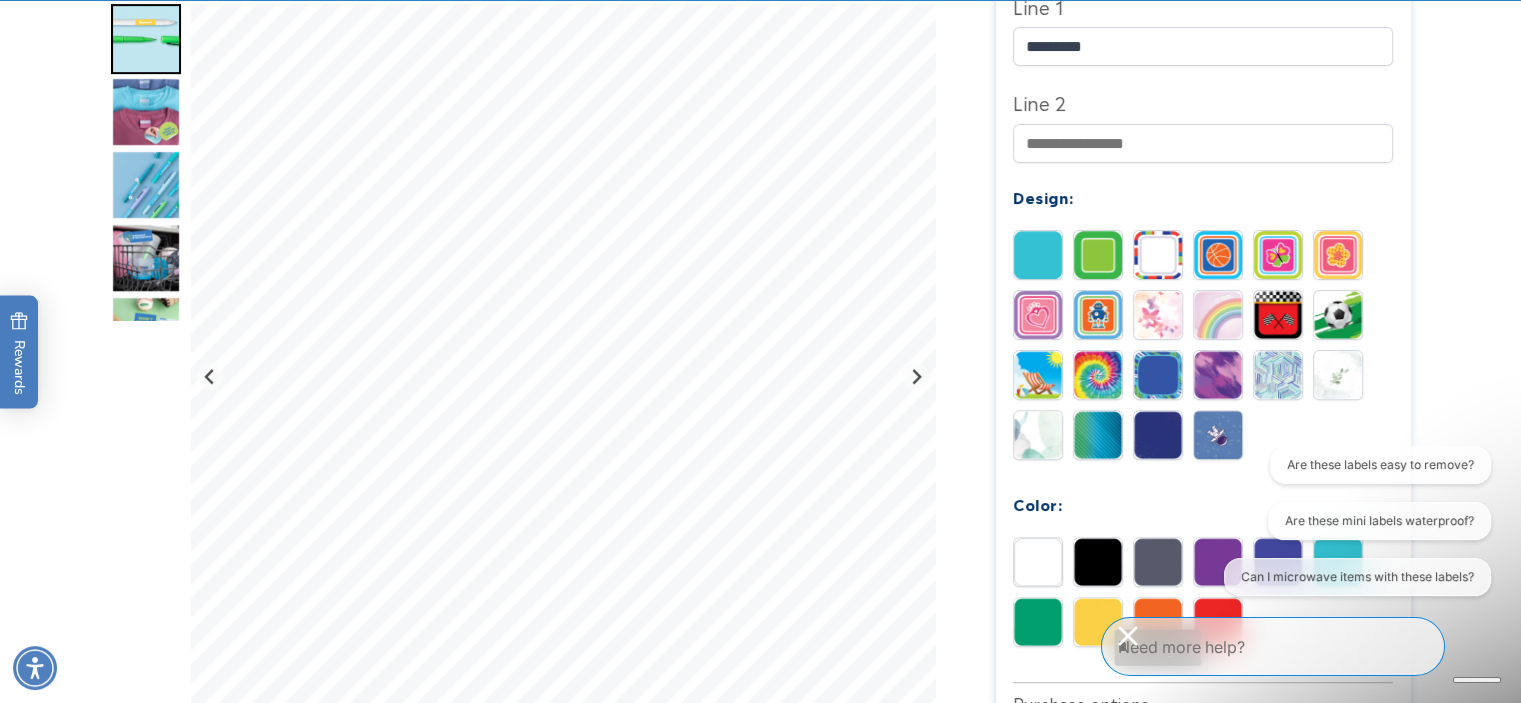 click at bounding box center [1158, 622] 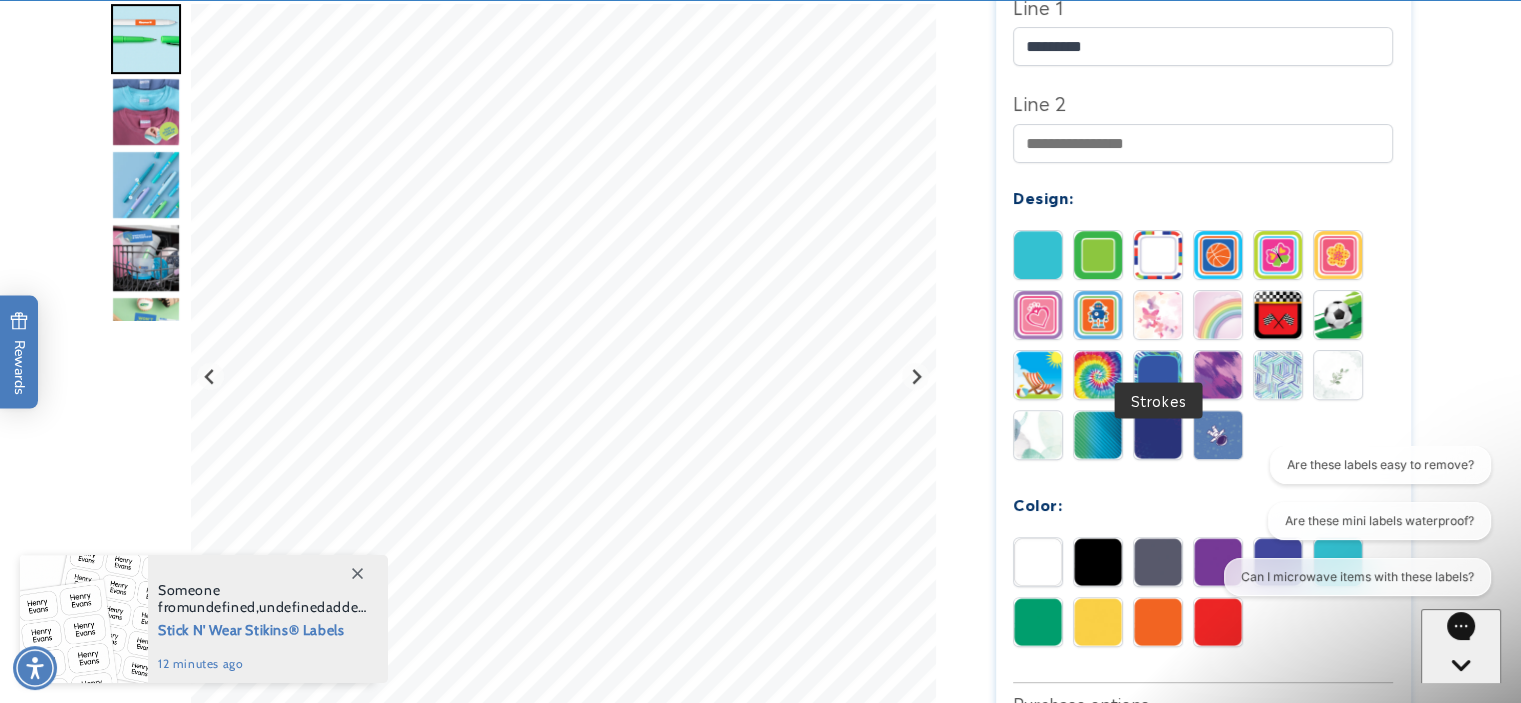click at bounding box center (1158, 375) 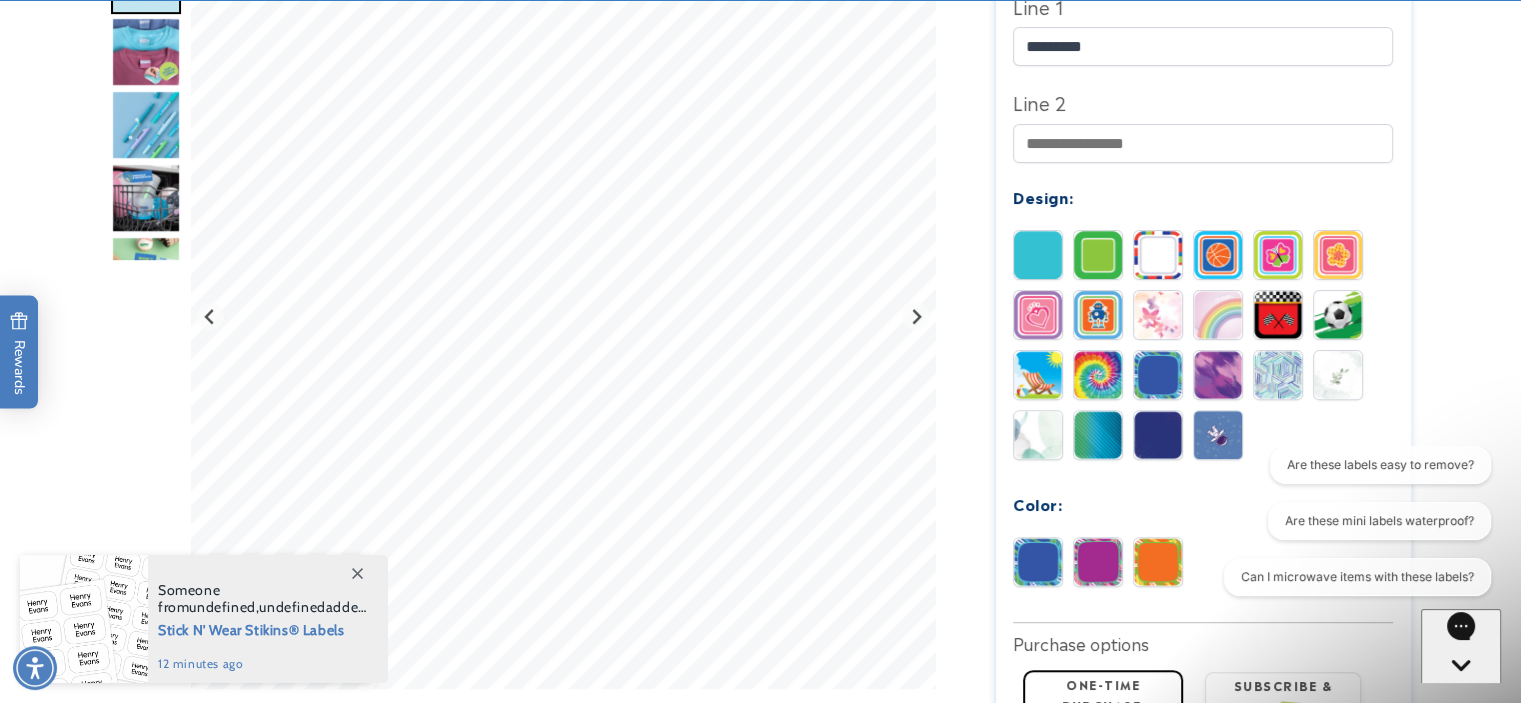 click at bounding box center (1098, 562) 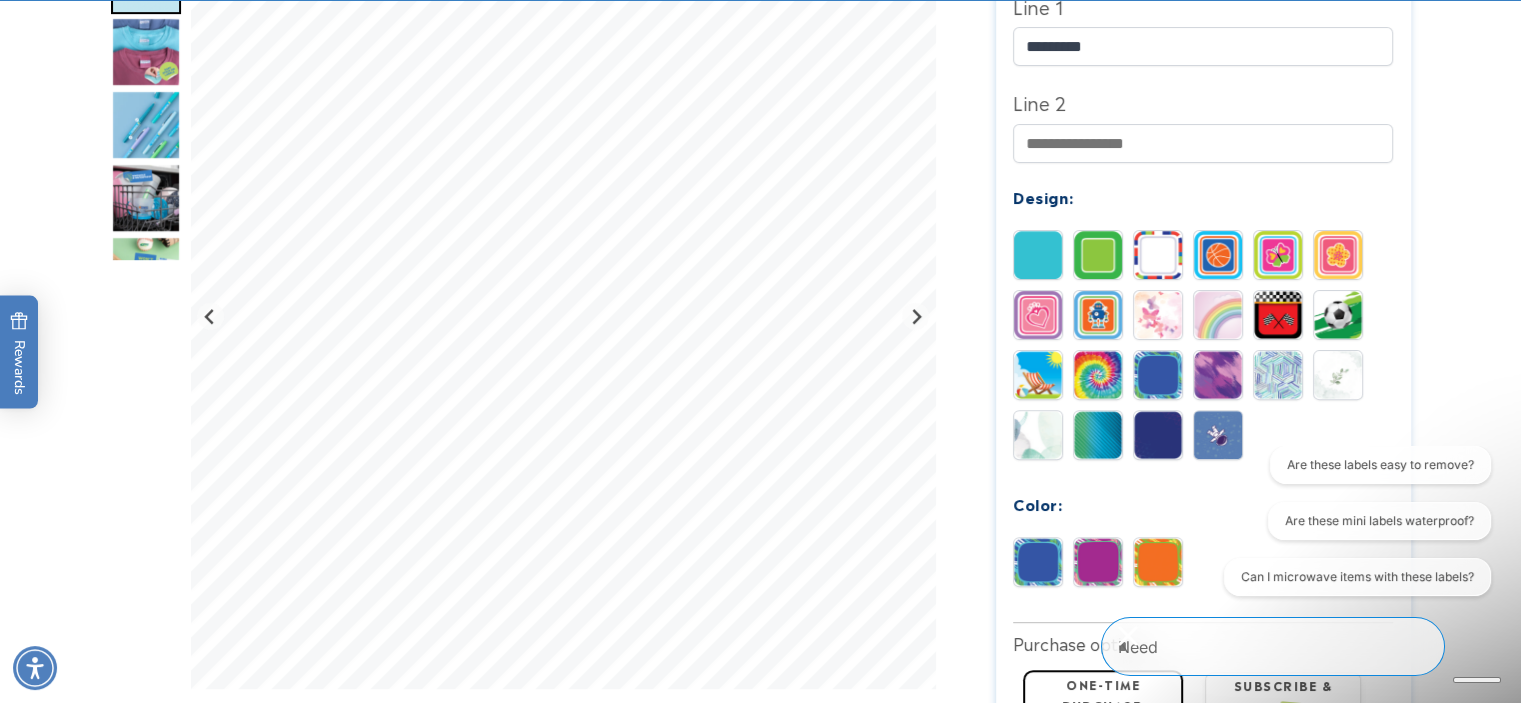 click at bounding box center (1218, 315) 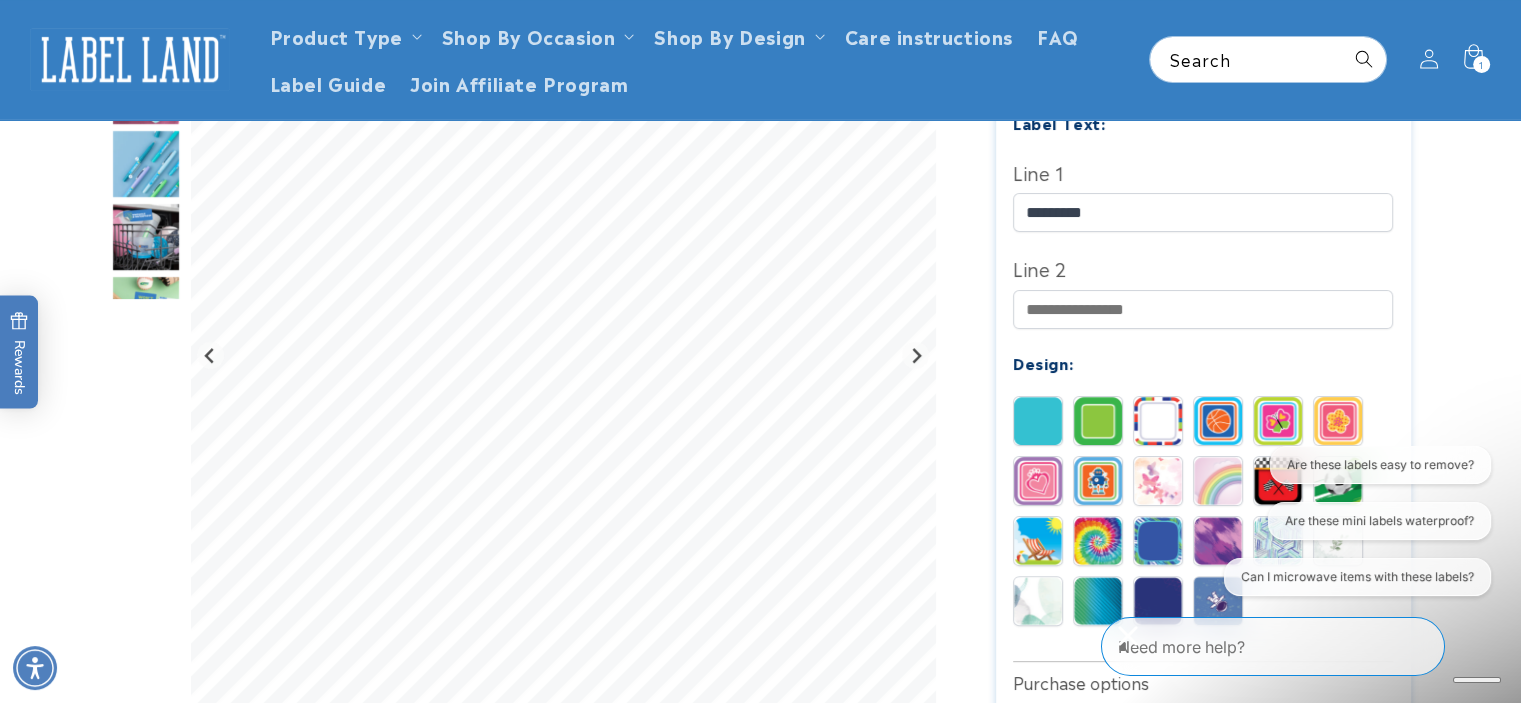 click on "Quantity
**
**
**
Label Text:
Line 1
*********" at bounding box center (1203, 335) 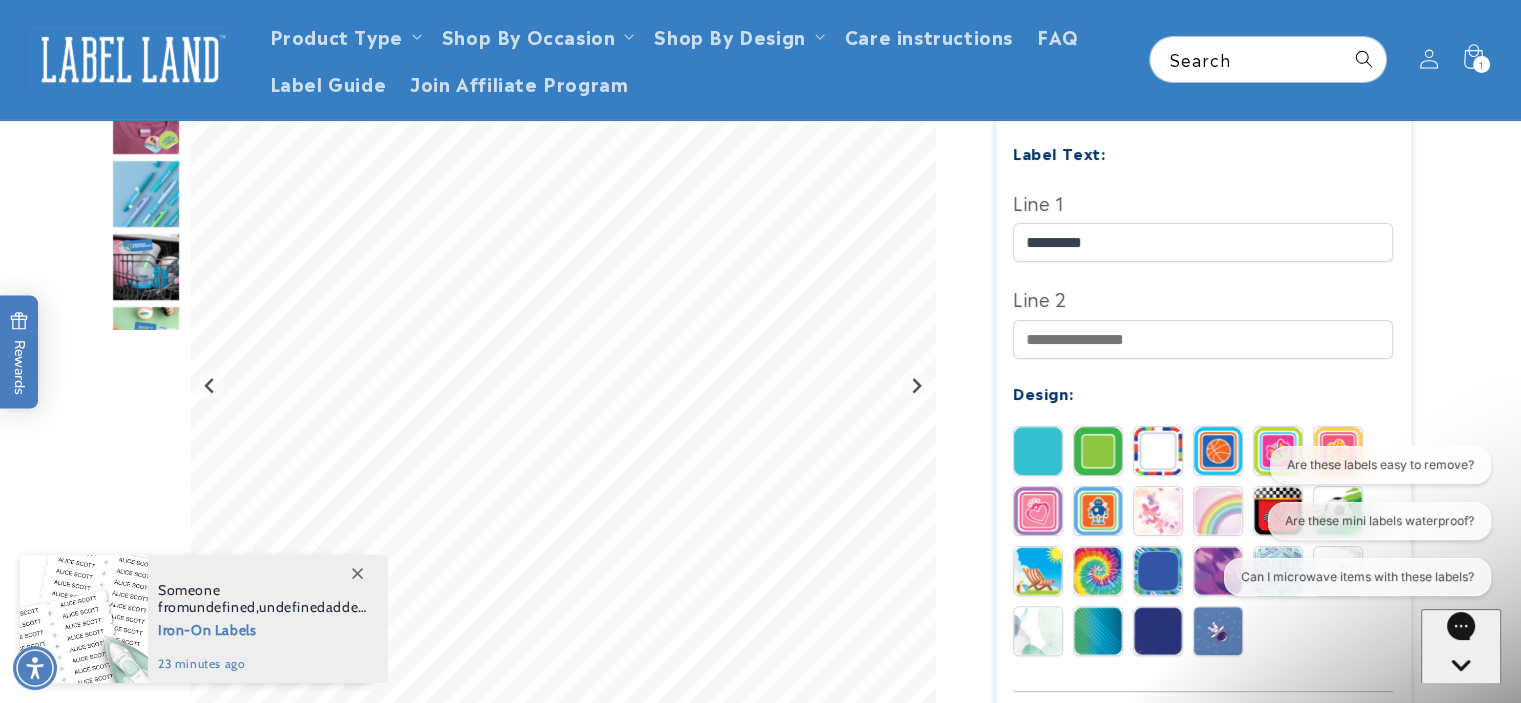 scroll, scrollTop: 600, scrollLeft: 0, axis: vertical 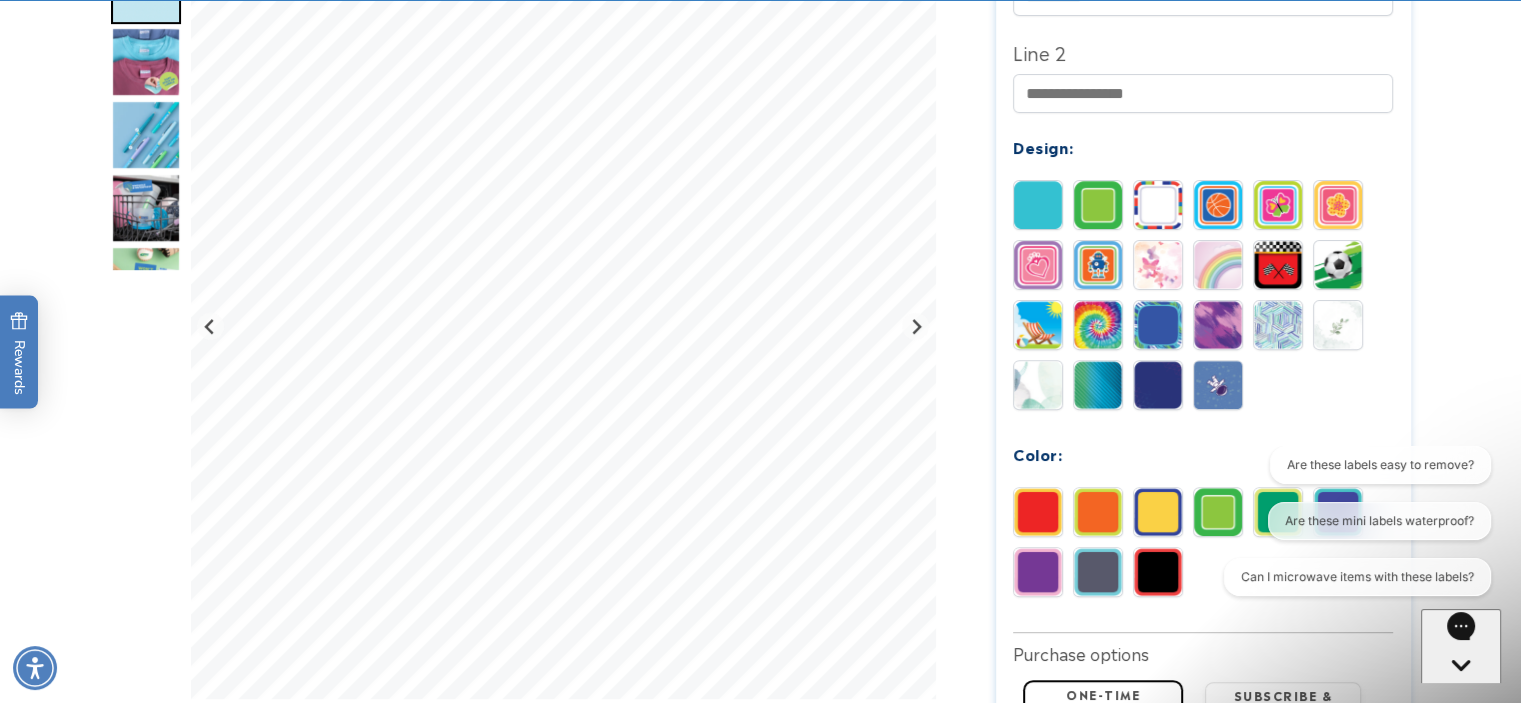 click at bounding box center [1038, 572] 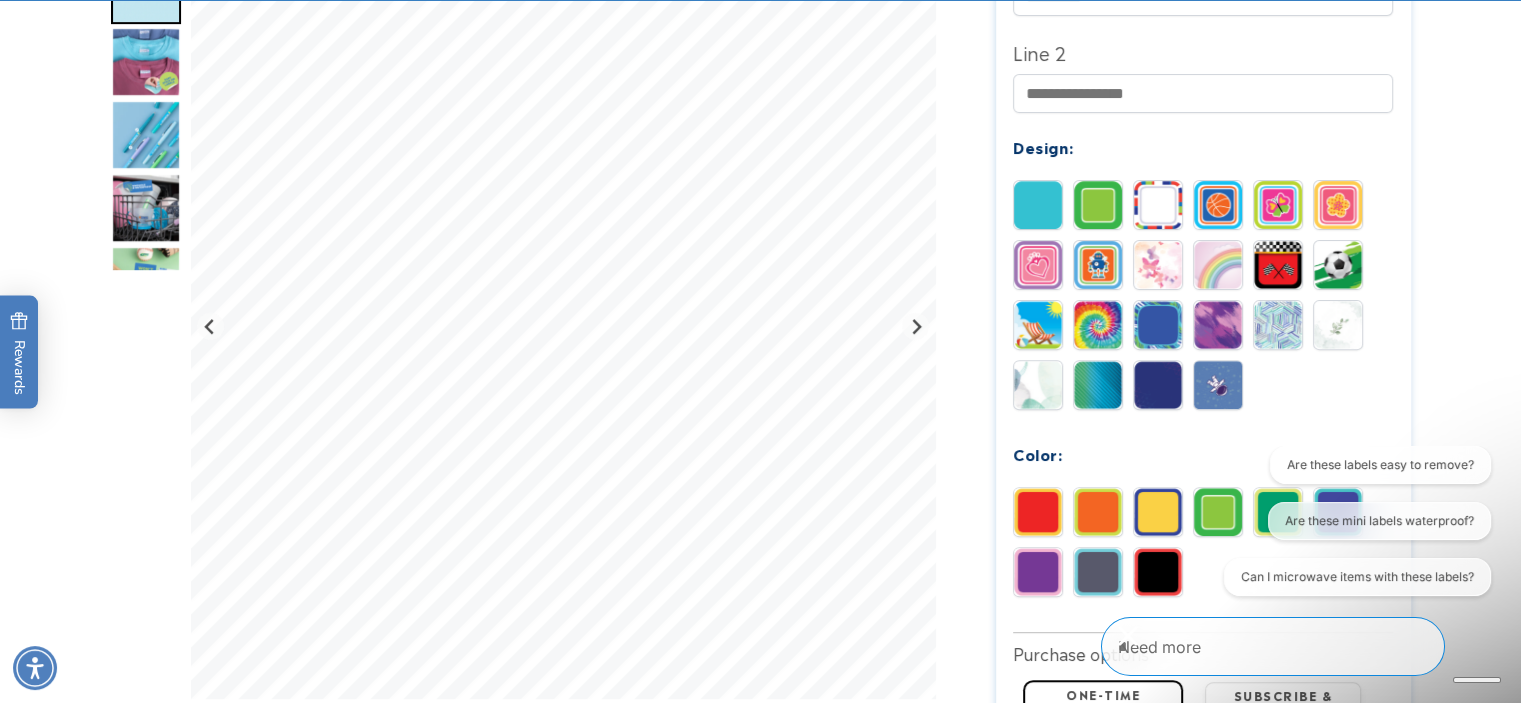 click at bounding box center (1218, 325) 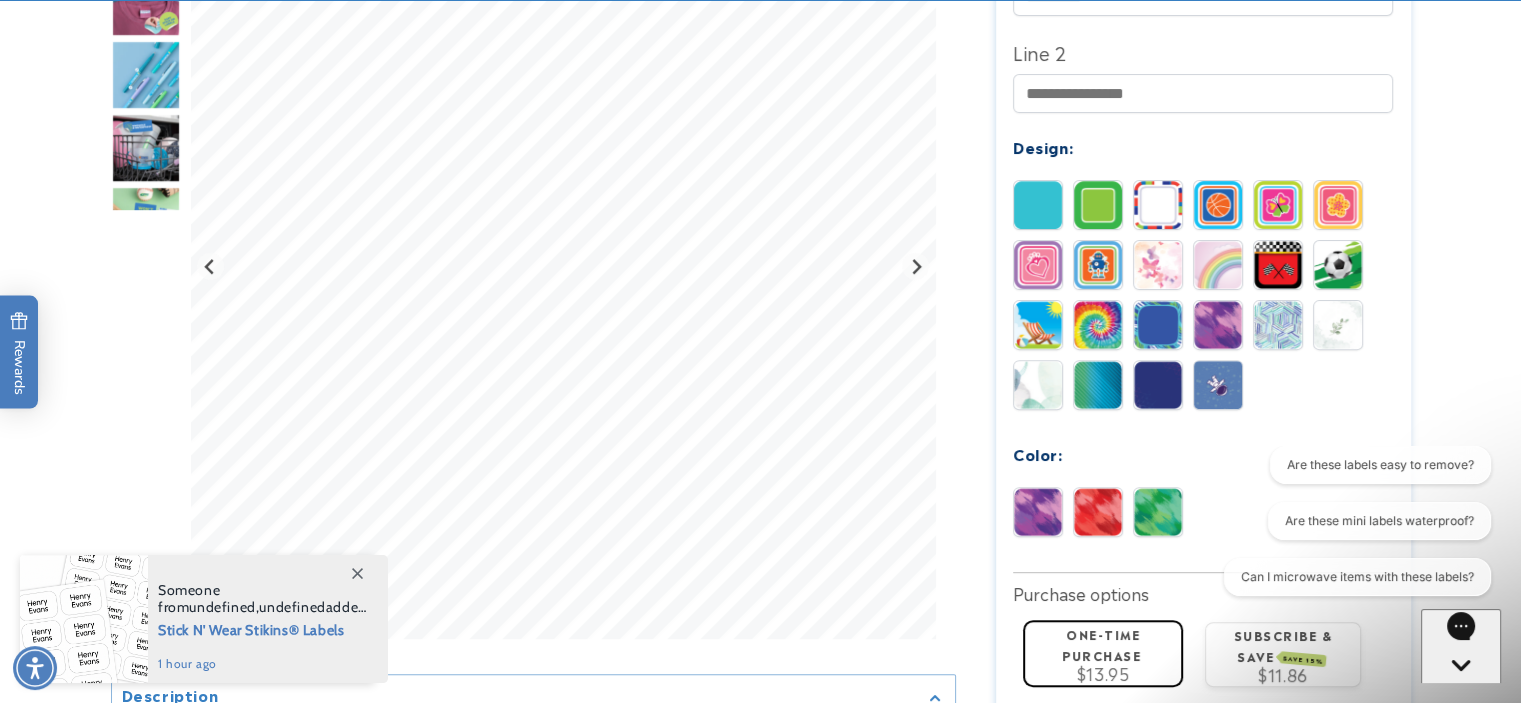 click at bounding box center [1278, 325] 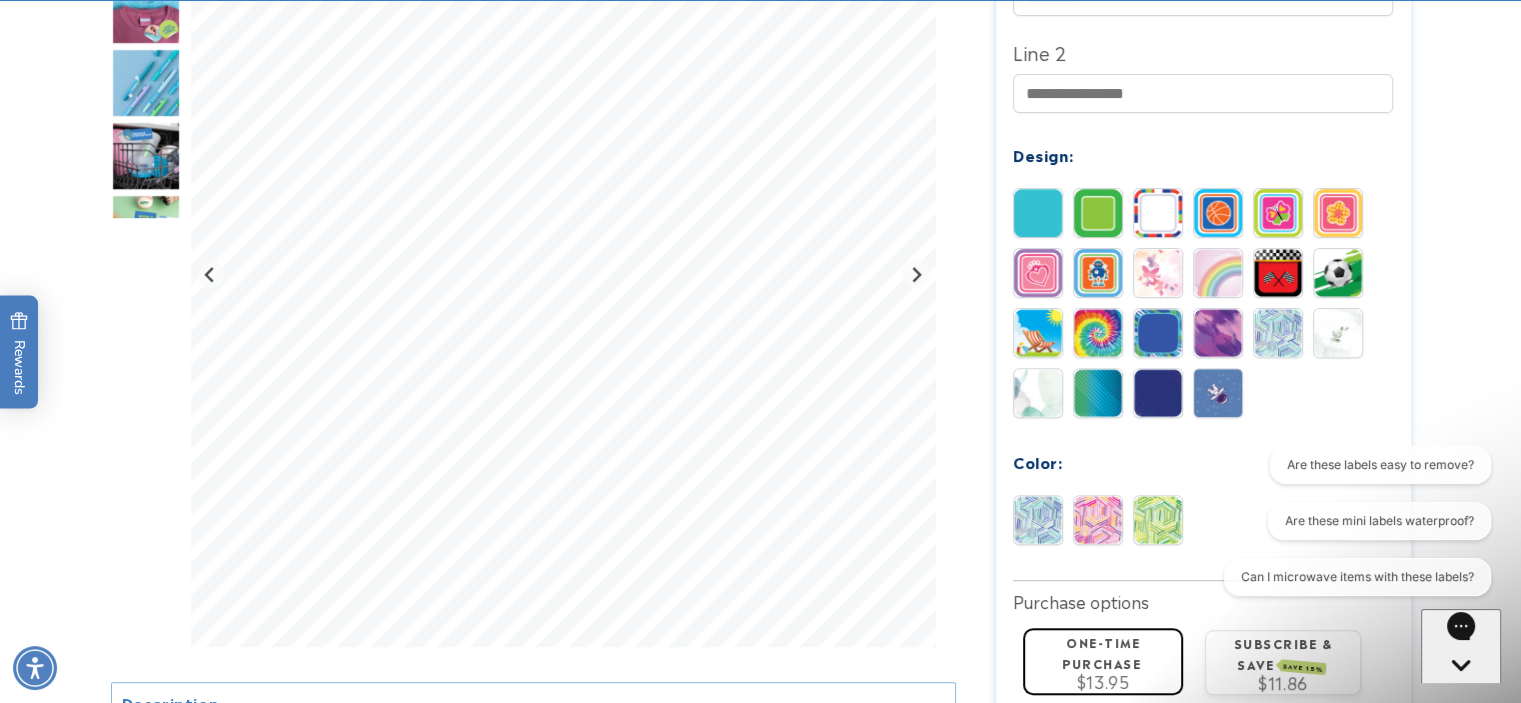 click at bounding box center (1098, 520) 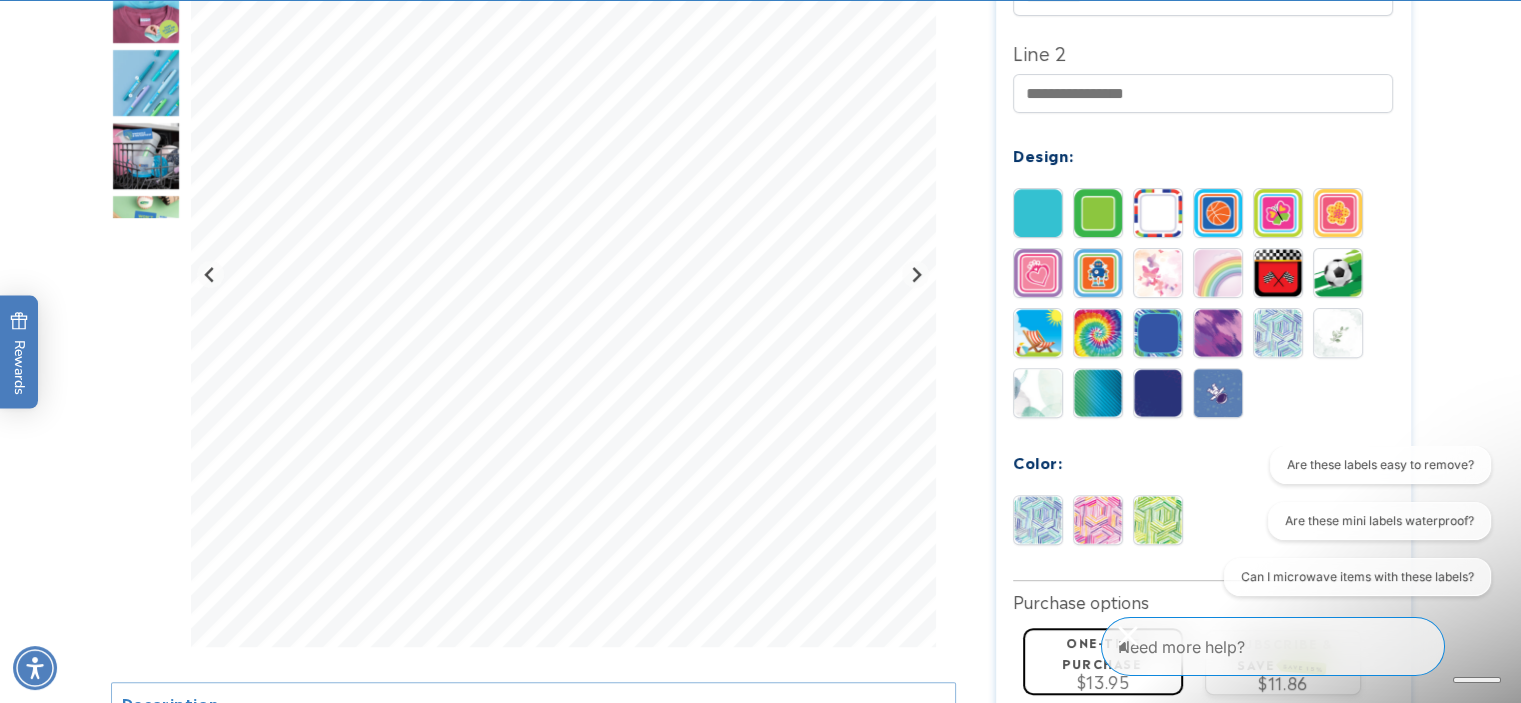 click at bounding box center [1098, 333] 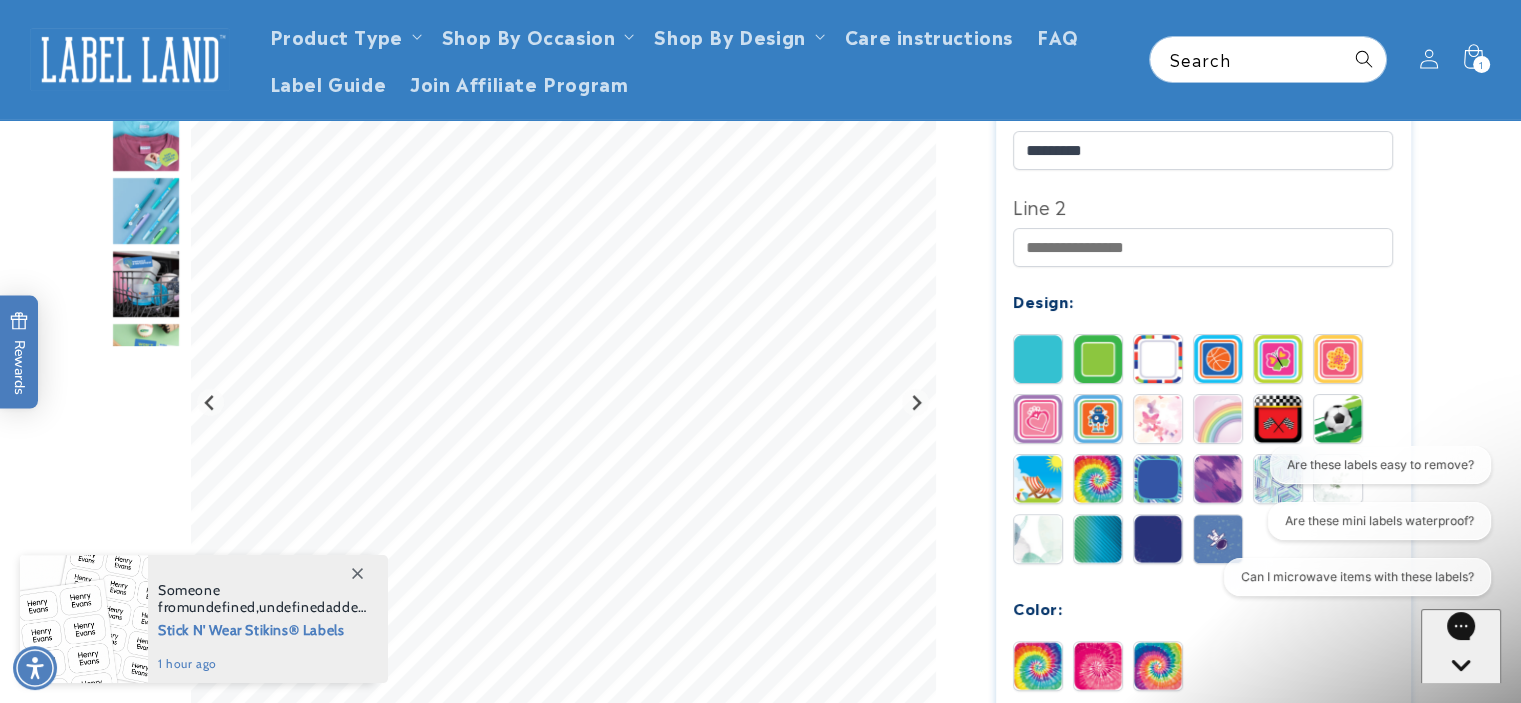 scroll, scrollTop: 691, scrollLeft: 0, axis: vertical 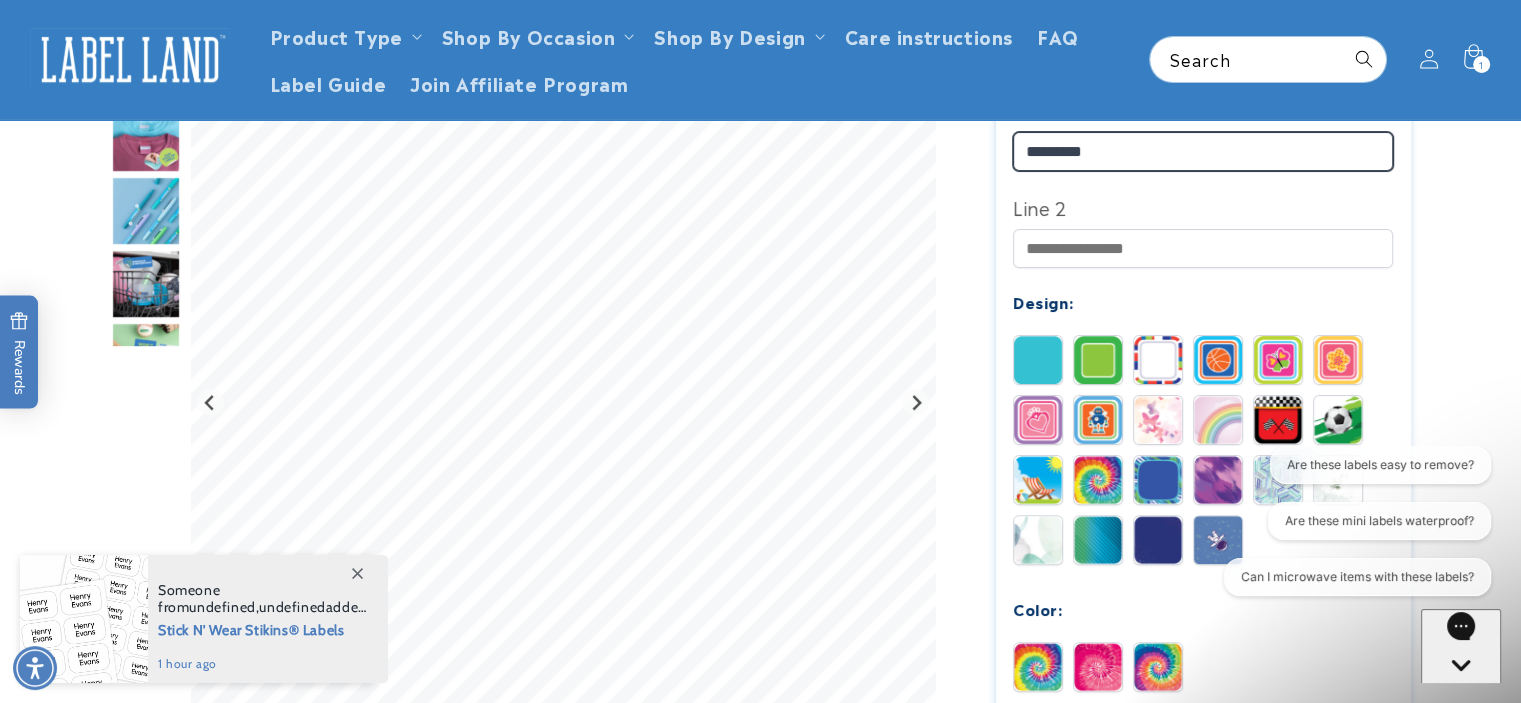 click on "*********" at bounding box center (1203, 151) 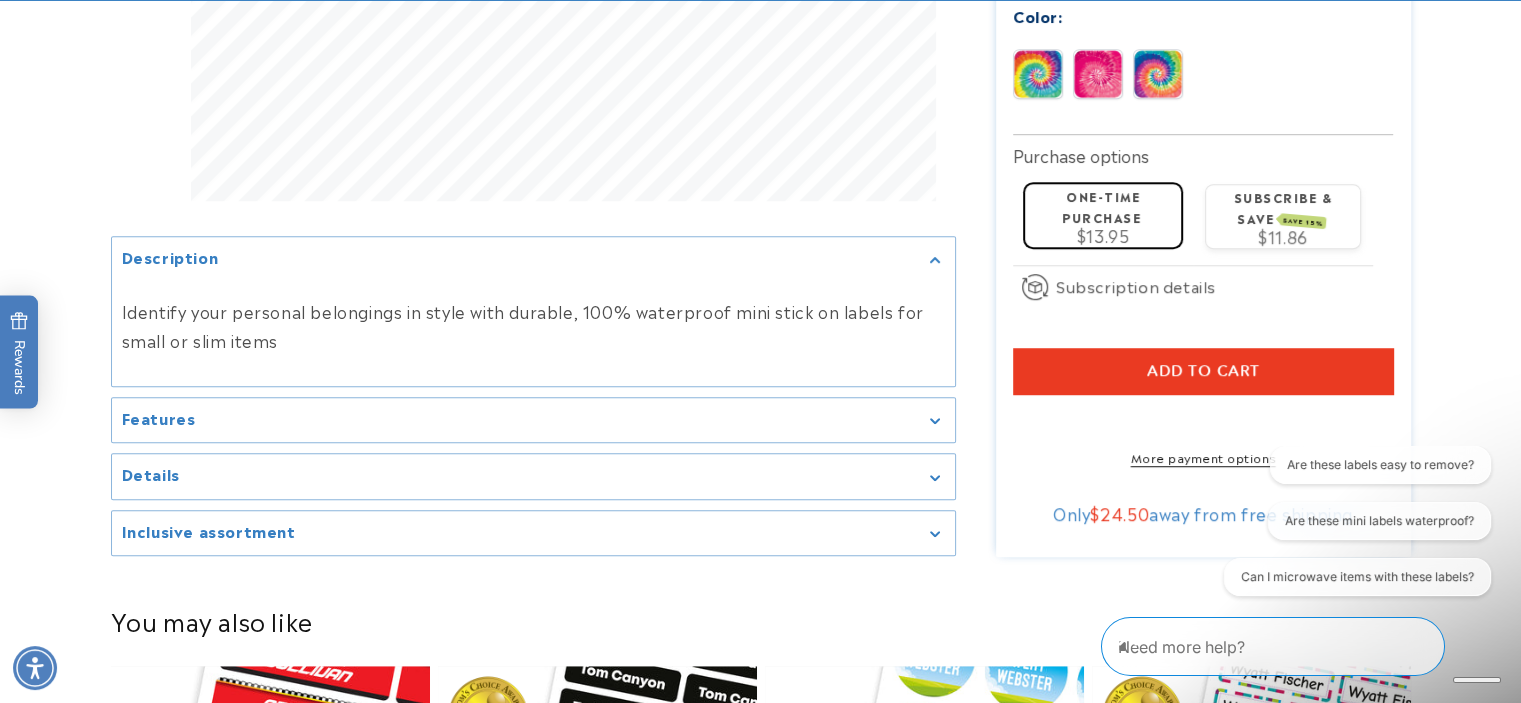 scroll, scrollTop: 1286, scrollLeft: 0, axis: vertical 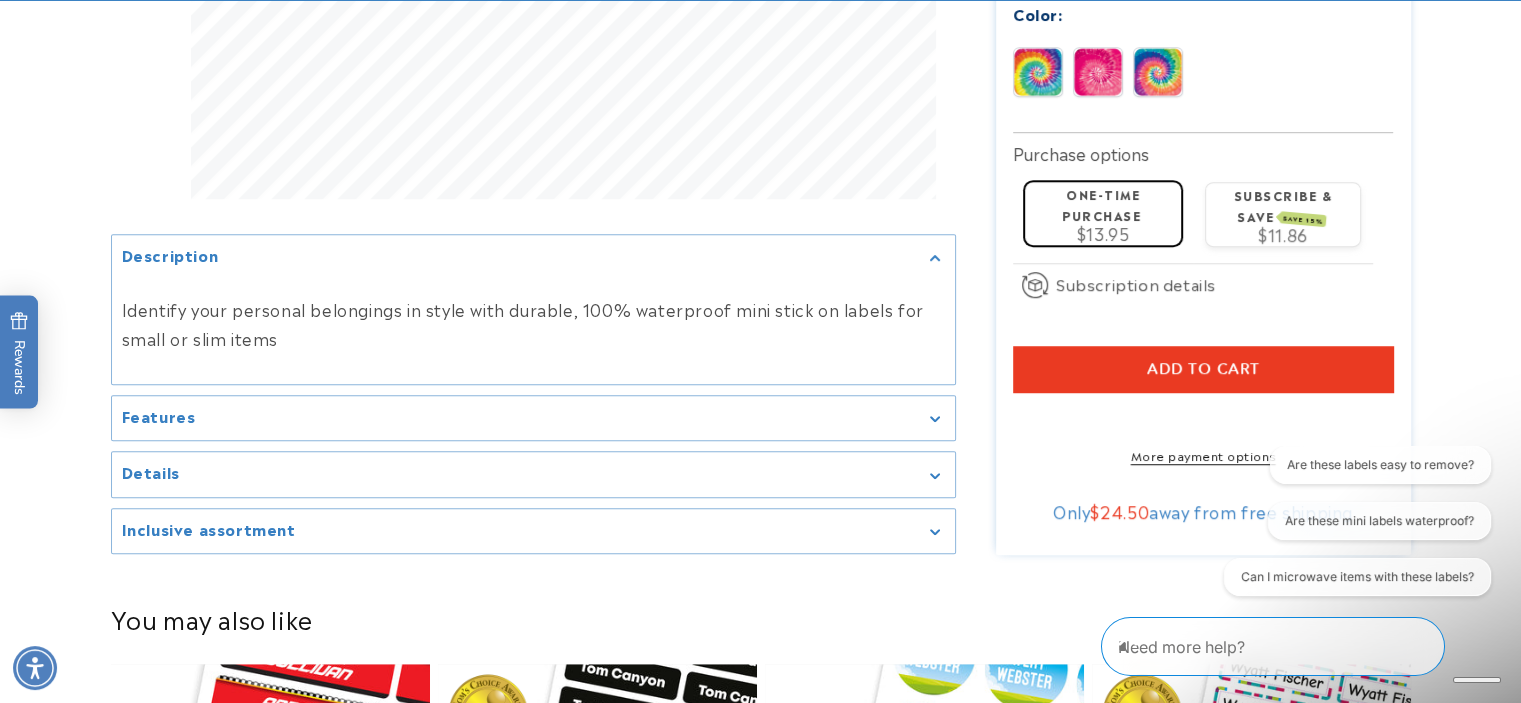 click on "Add to cart" at bounding box center [1203, 369] 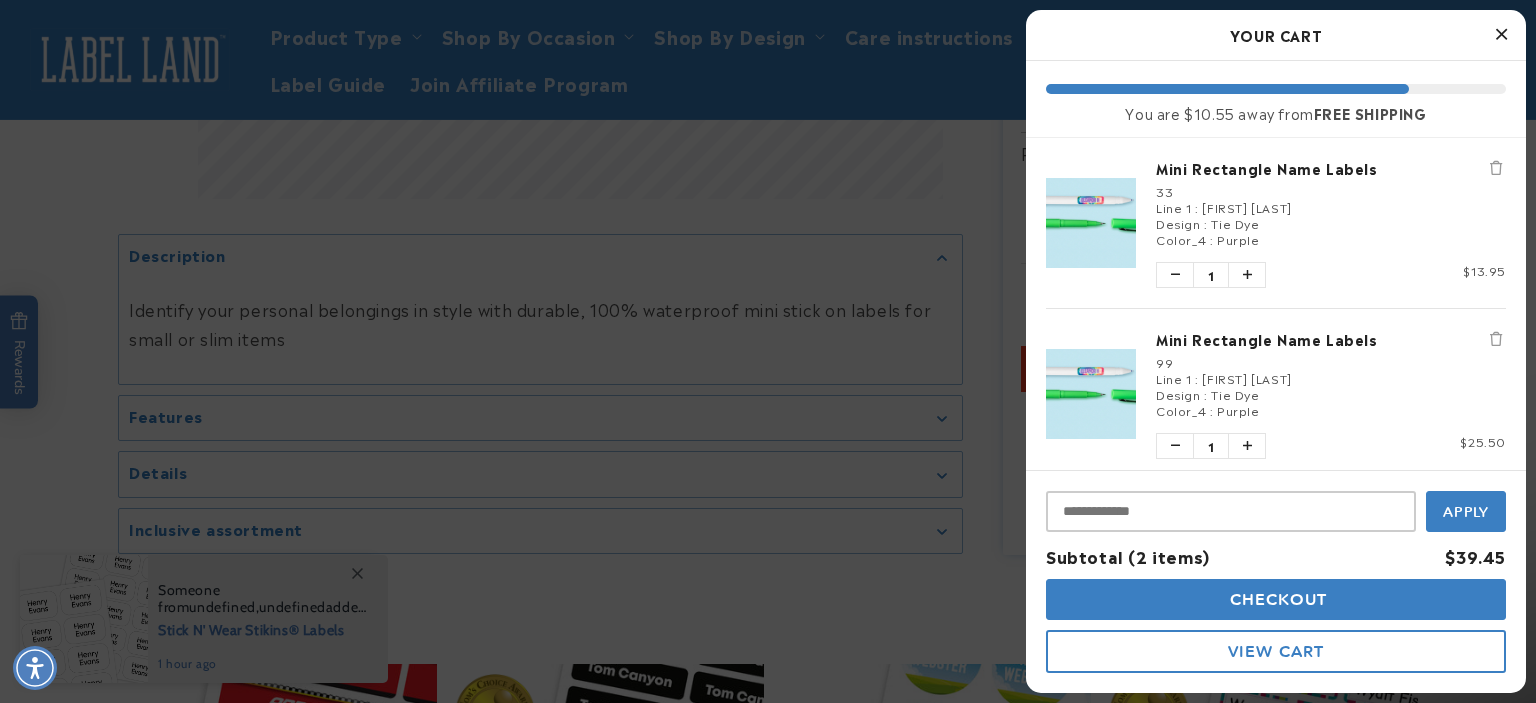 click at bounding box center (1175, 446) 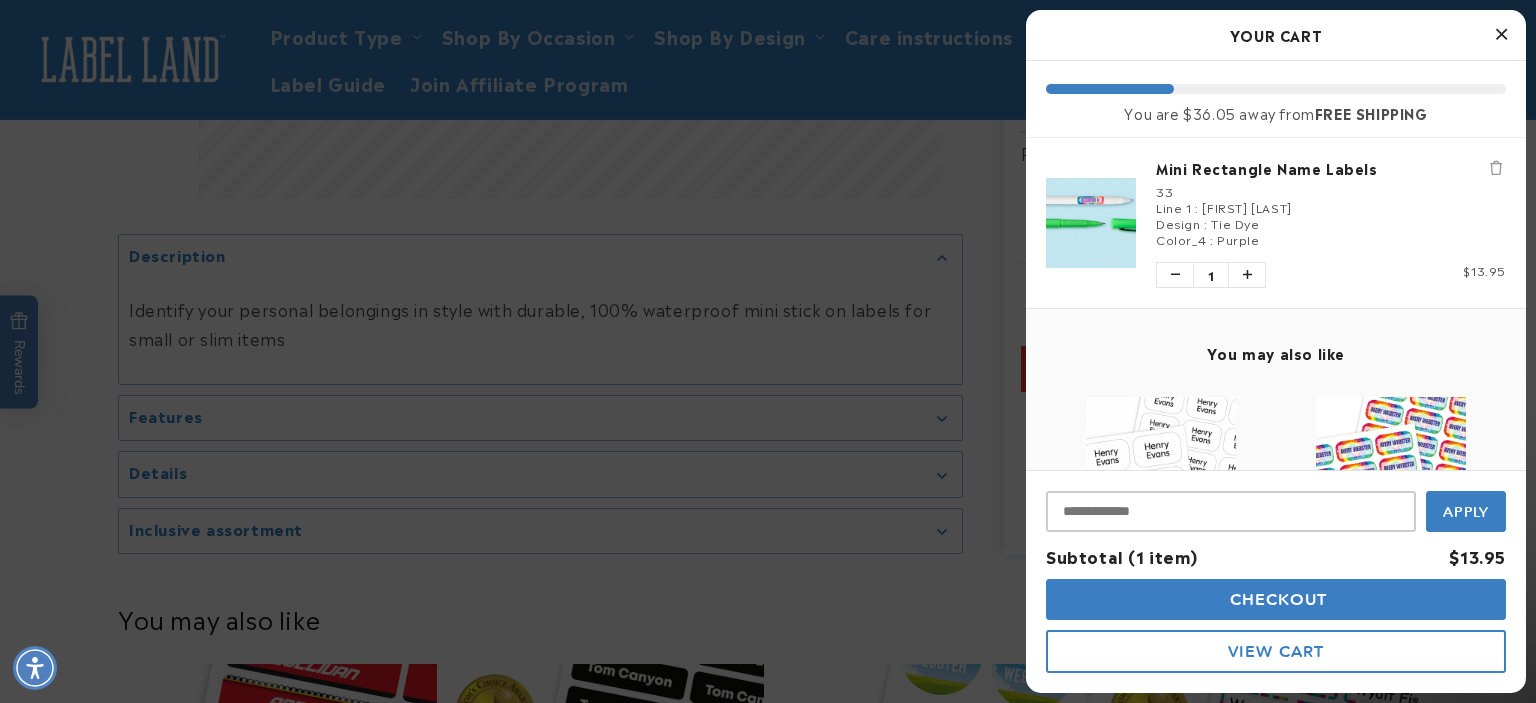 click at bounding box center [768, 351] 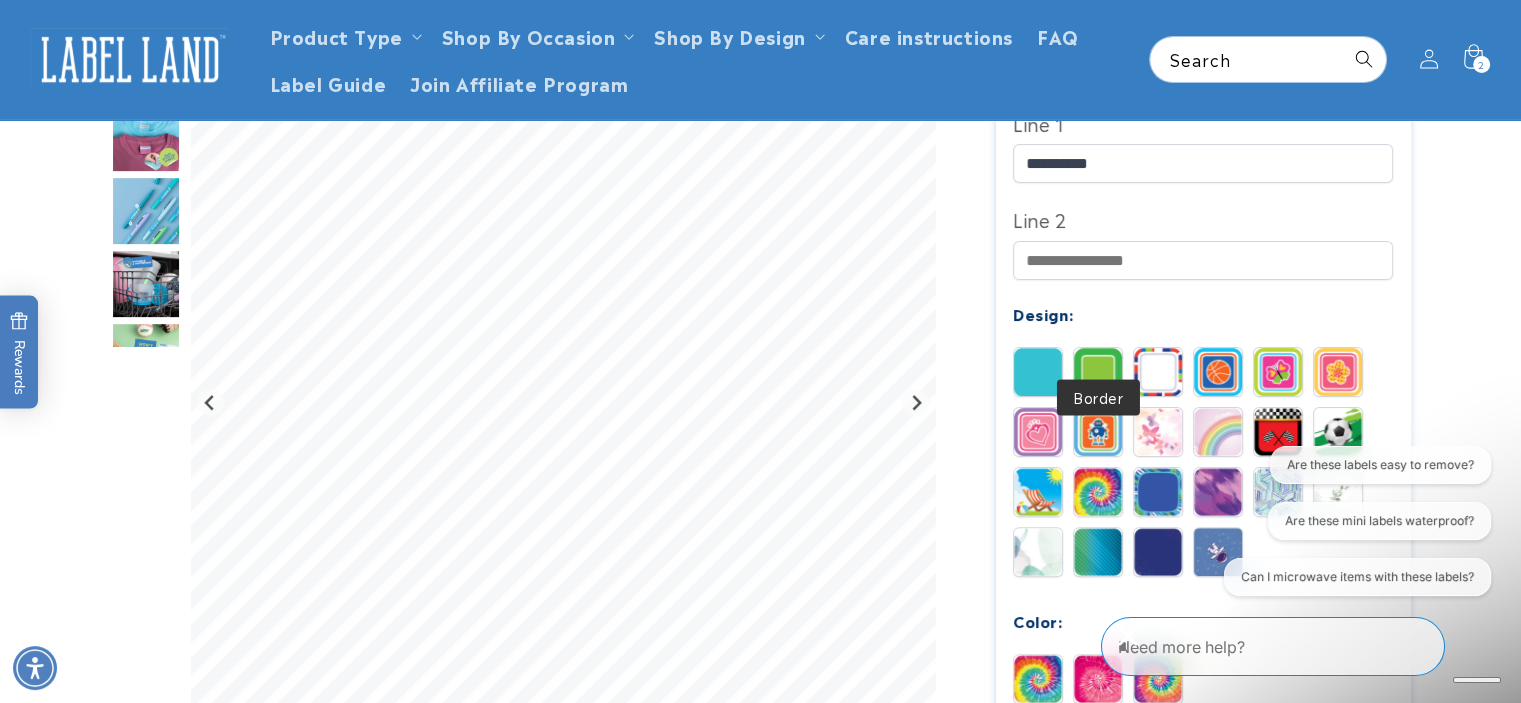 scroll, scrollTop: 678, scrollLeft: 0, axis: vertical 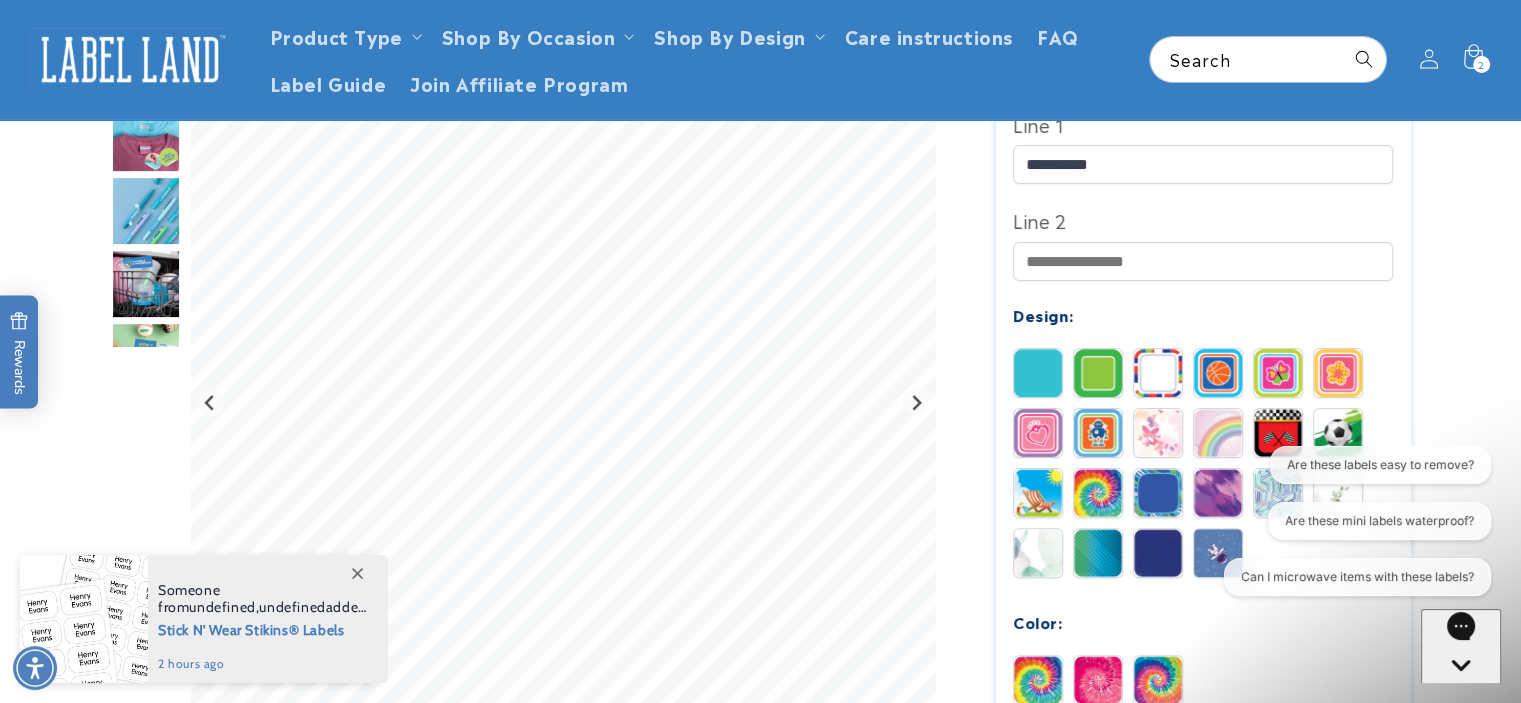 click at bounding box center [1158, 373] 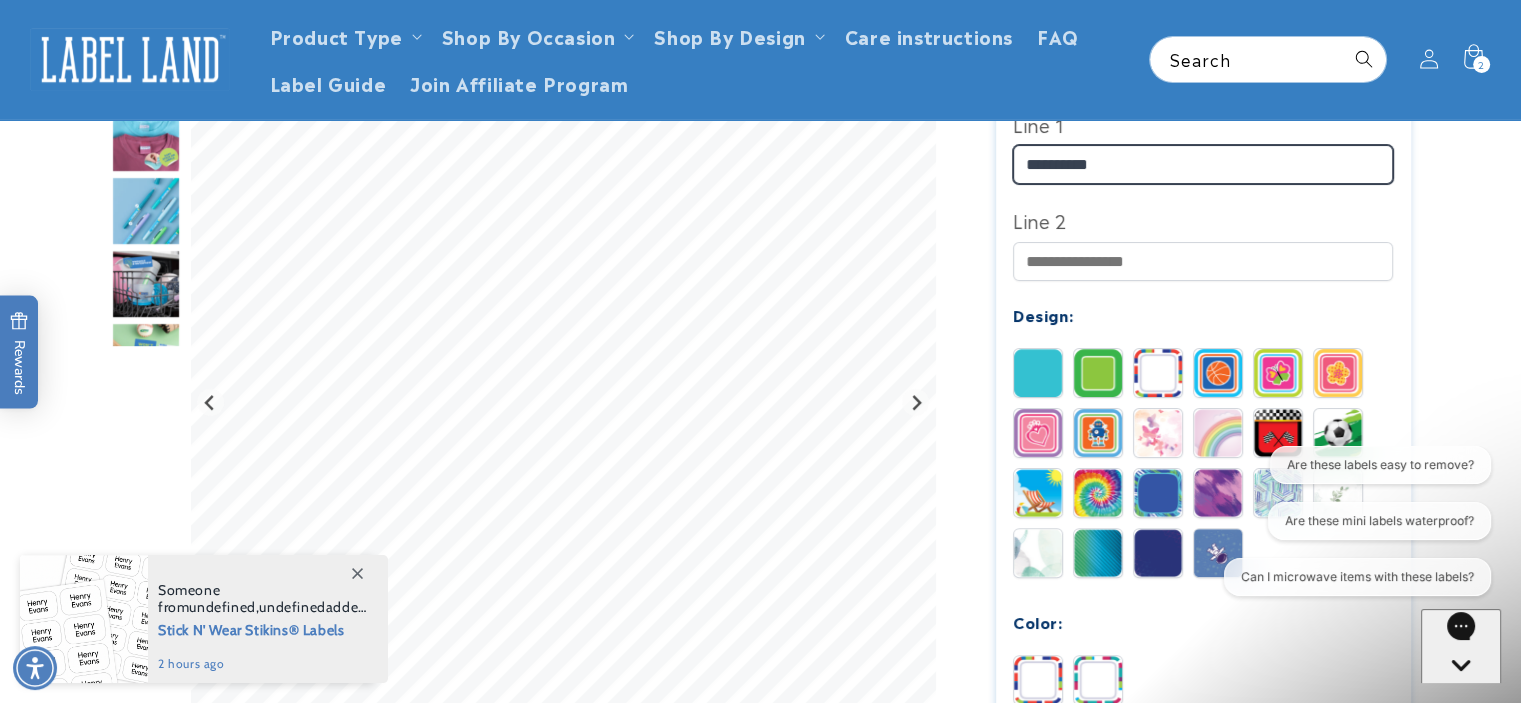 click on "*********" at bounding box center (1203, 164) 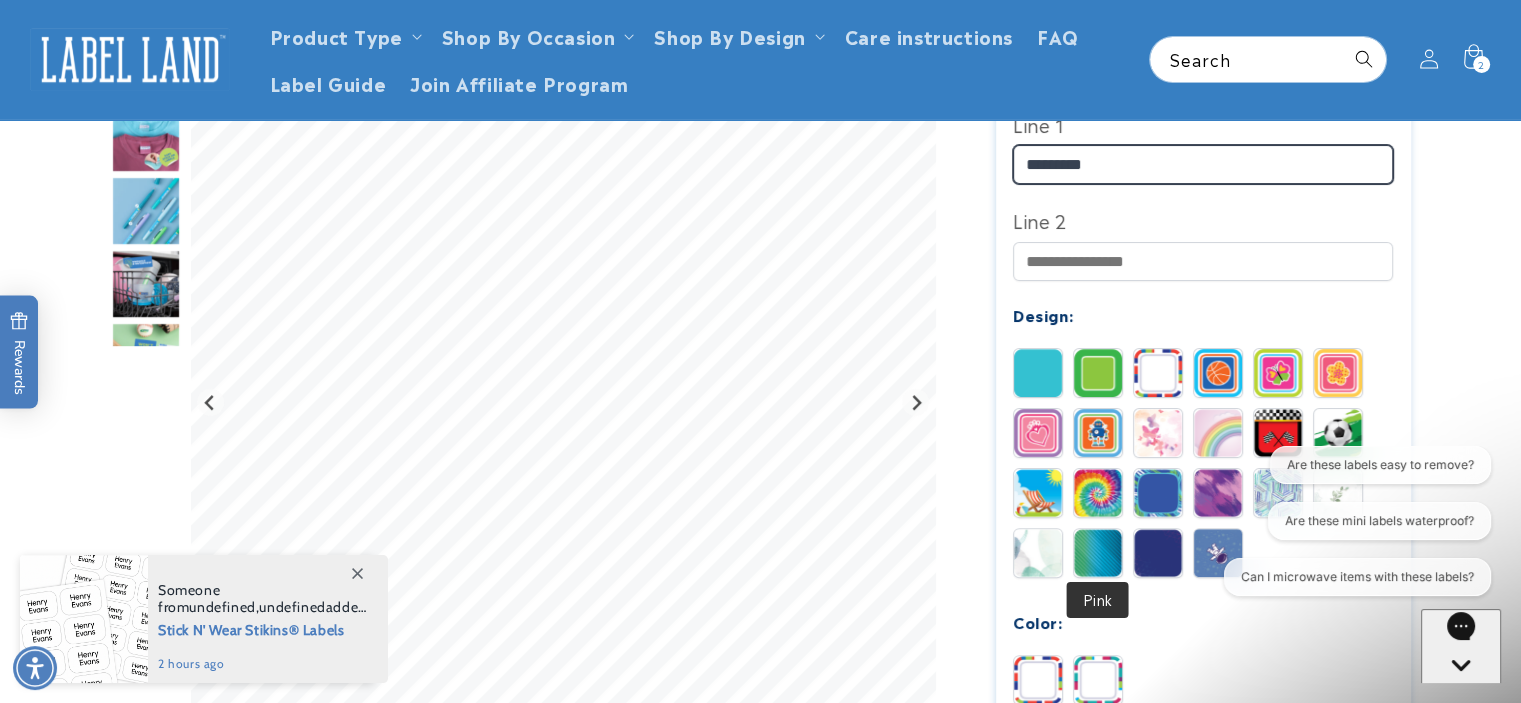 type on "*********" 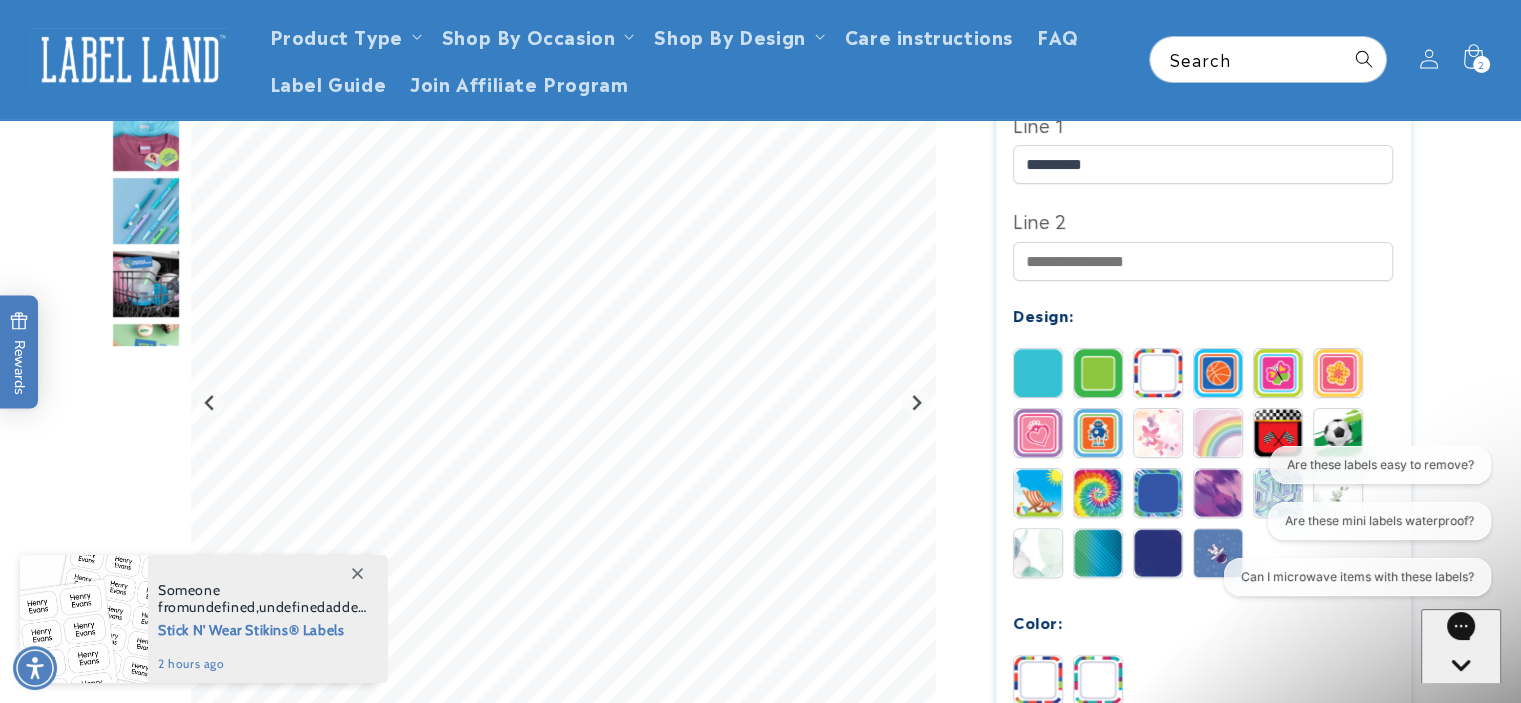 click at bounding box center [1098, 680] 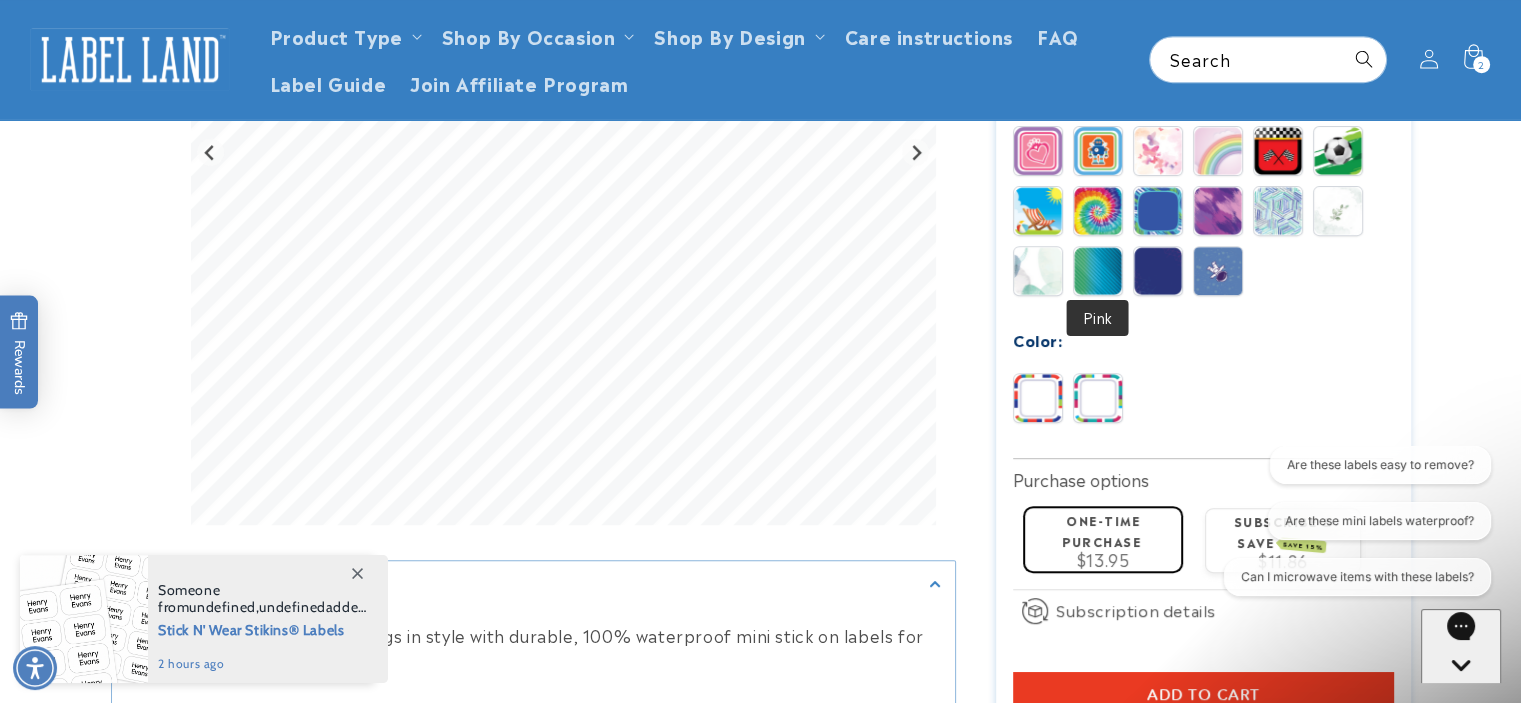 scroll, scrollTop: 564, scrollLeft: 0, axis: vertical 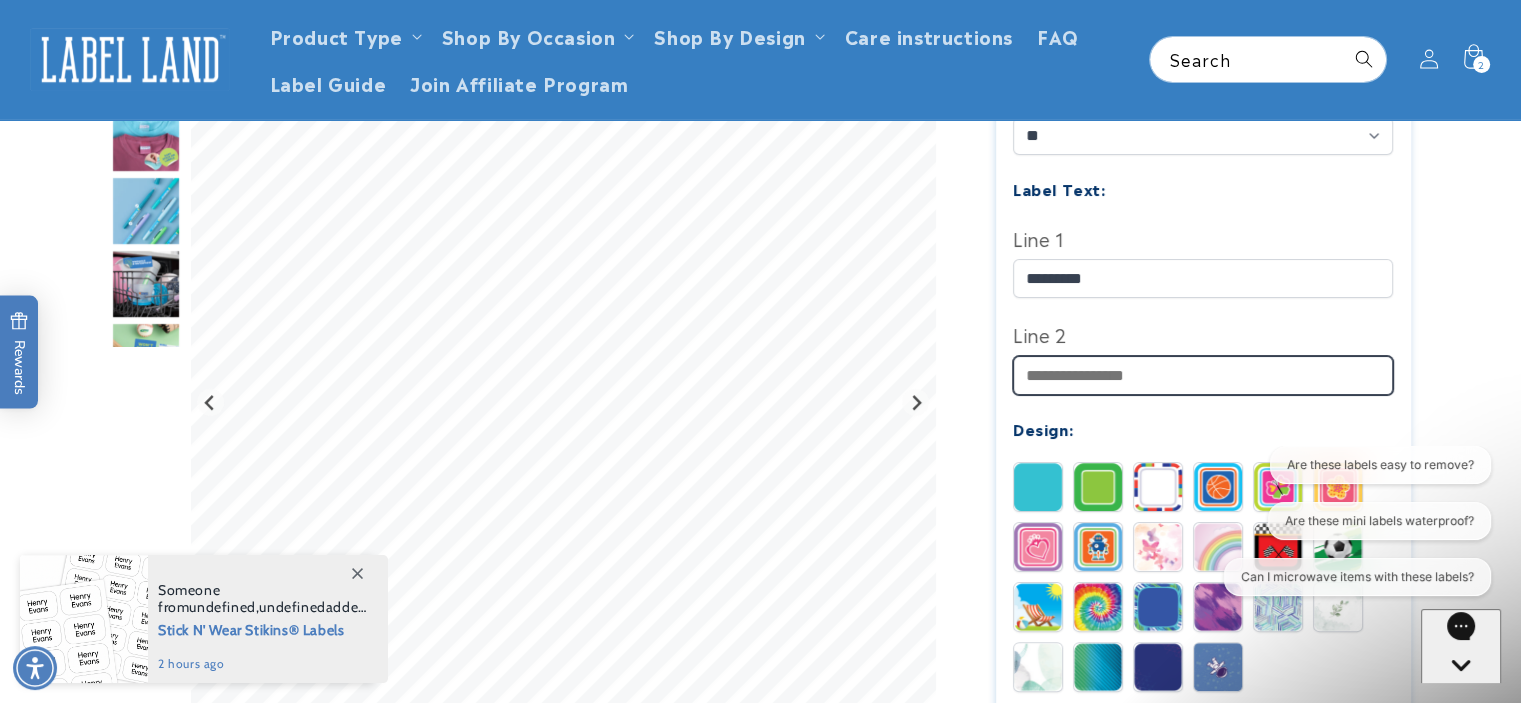 click on "Line 2" at bounding box center [1203, 375] 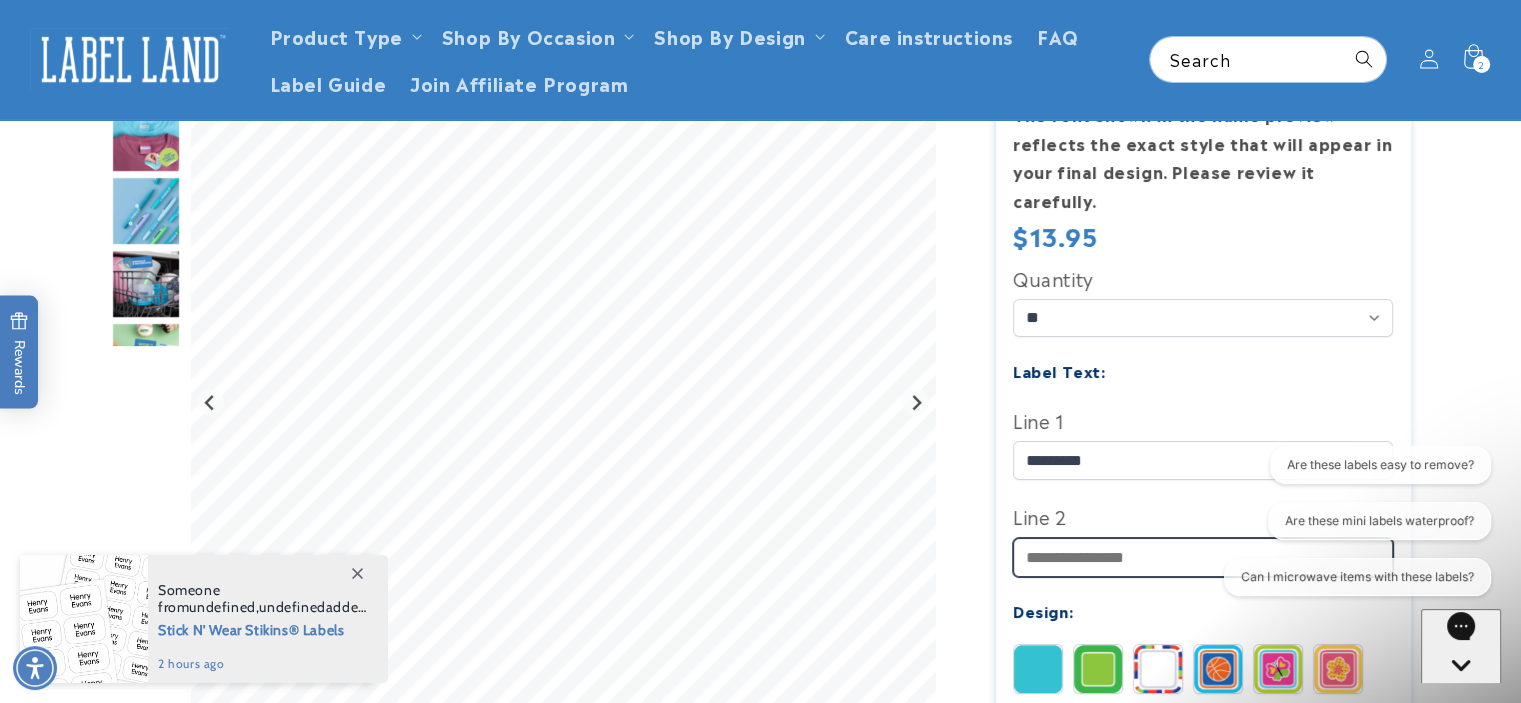 scroll, scrollTop: 378, scrollLeft: 0, axis: vertical 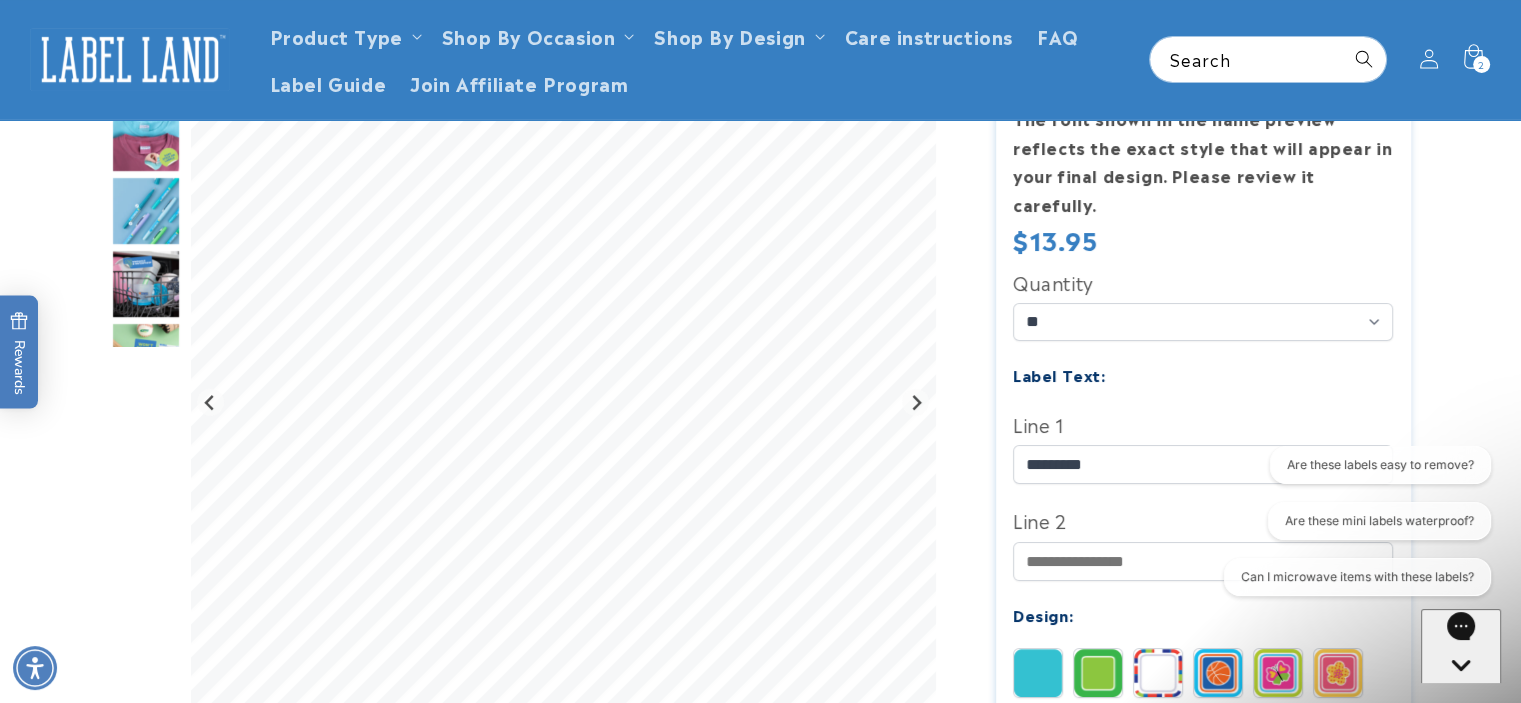 click on "Quantity
**
**
**
Label Text:
Line 1
*********" at bounding box center (1203, 650) 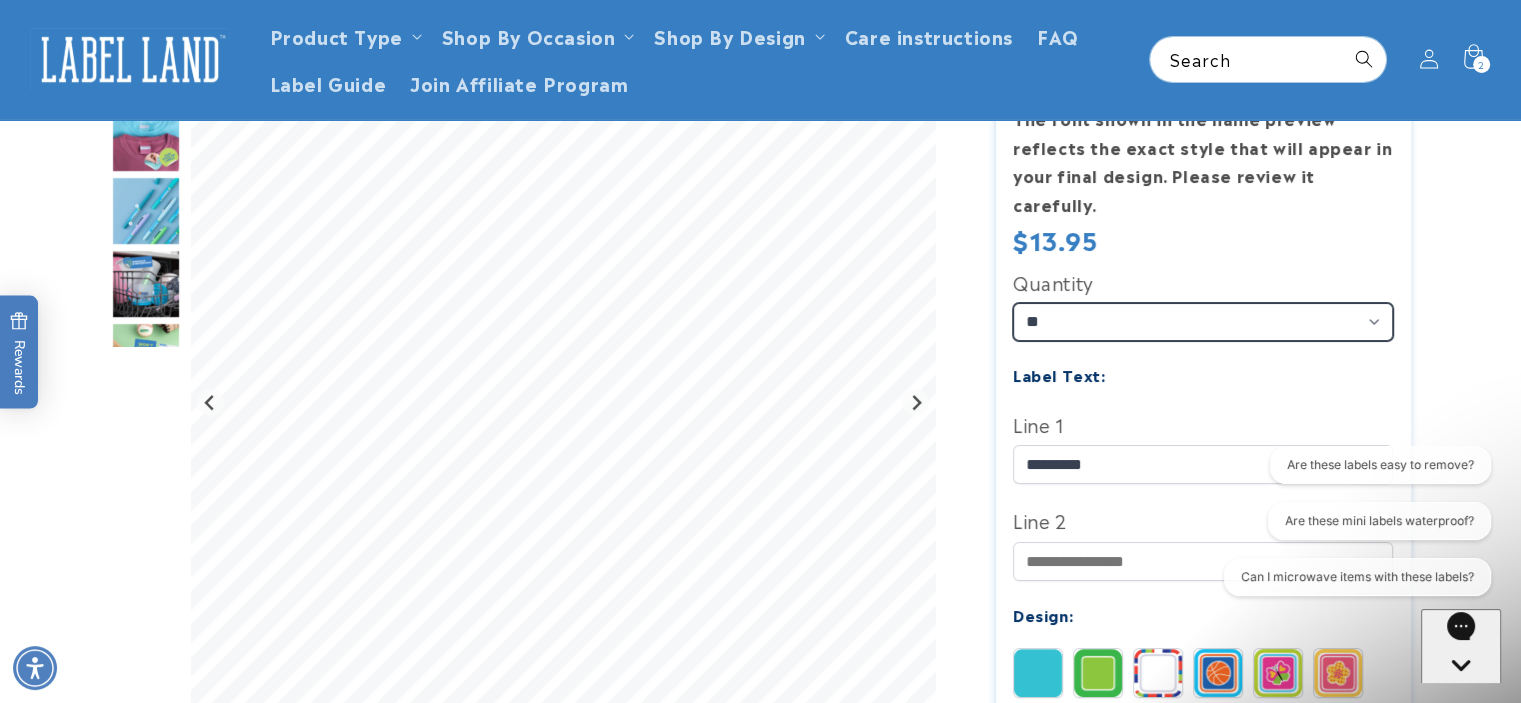 click on "**
**
**" at bounding box center (1203, 322) 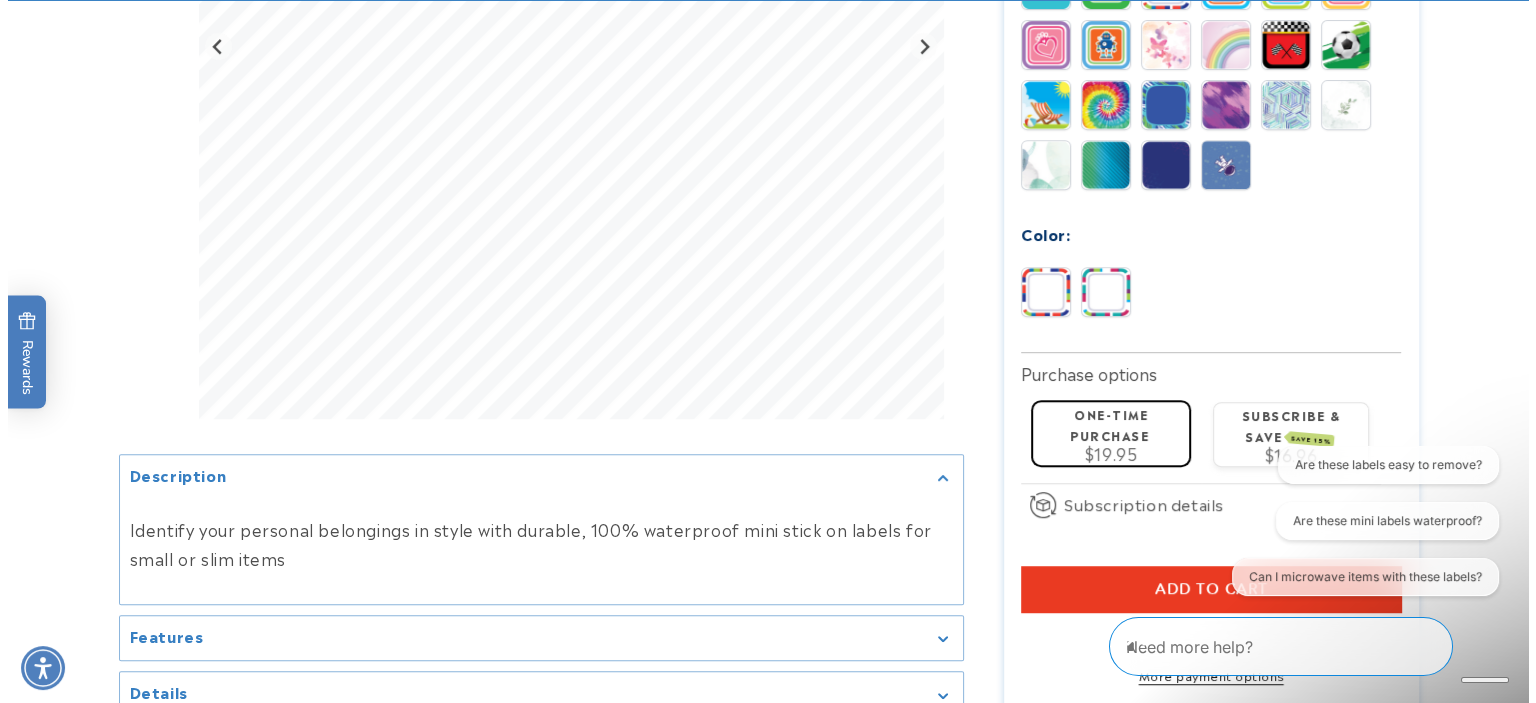 scroll, scrollTop: 1068, scrollLeft: 0, axis: vertical 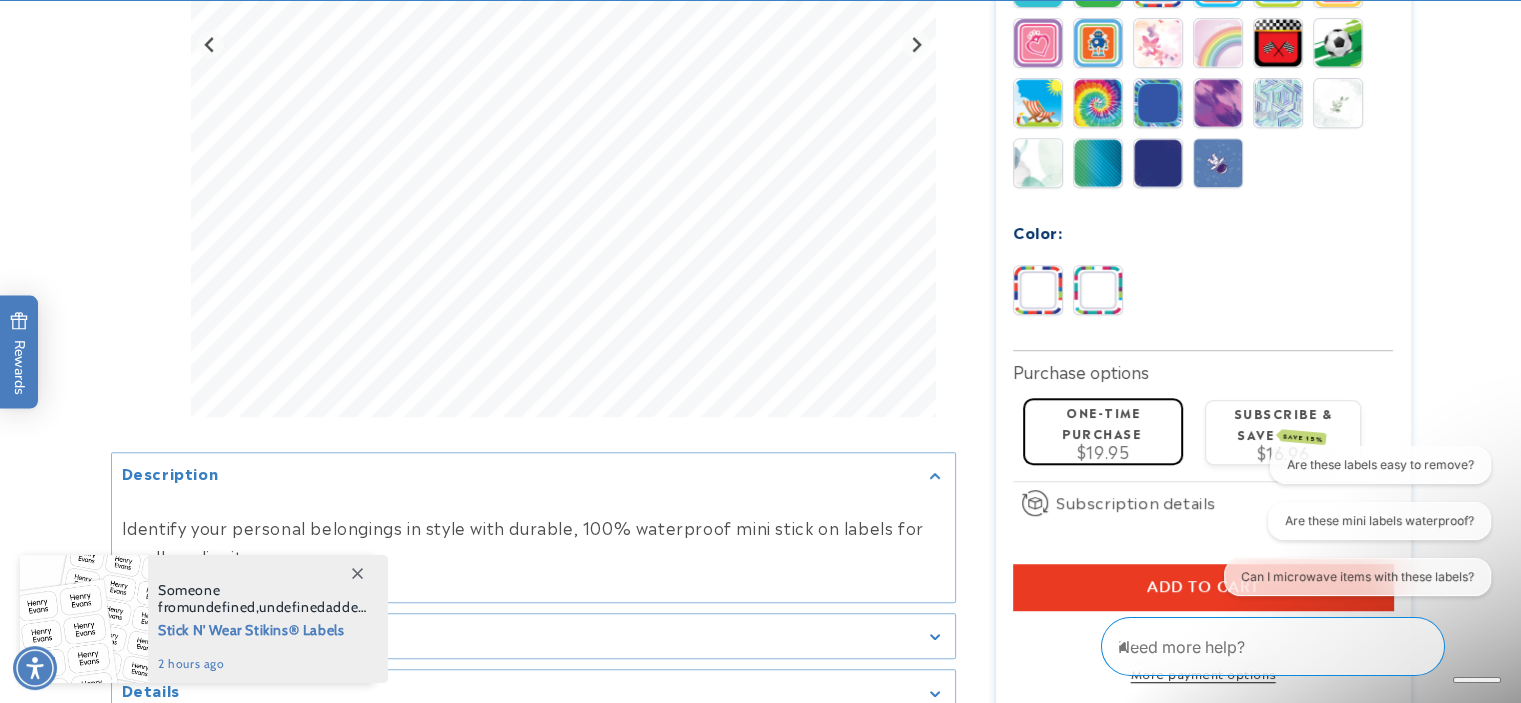 click on "Add to cart" at bounding box center (1203, 587) 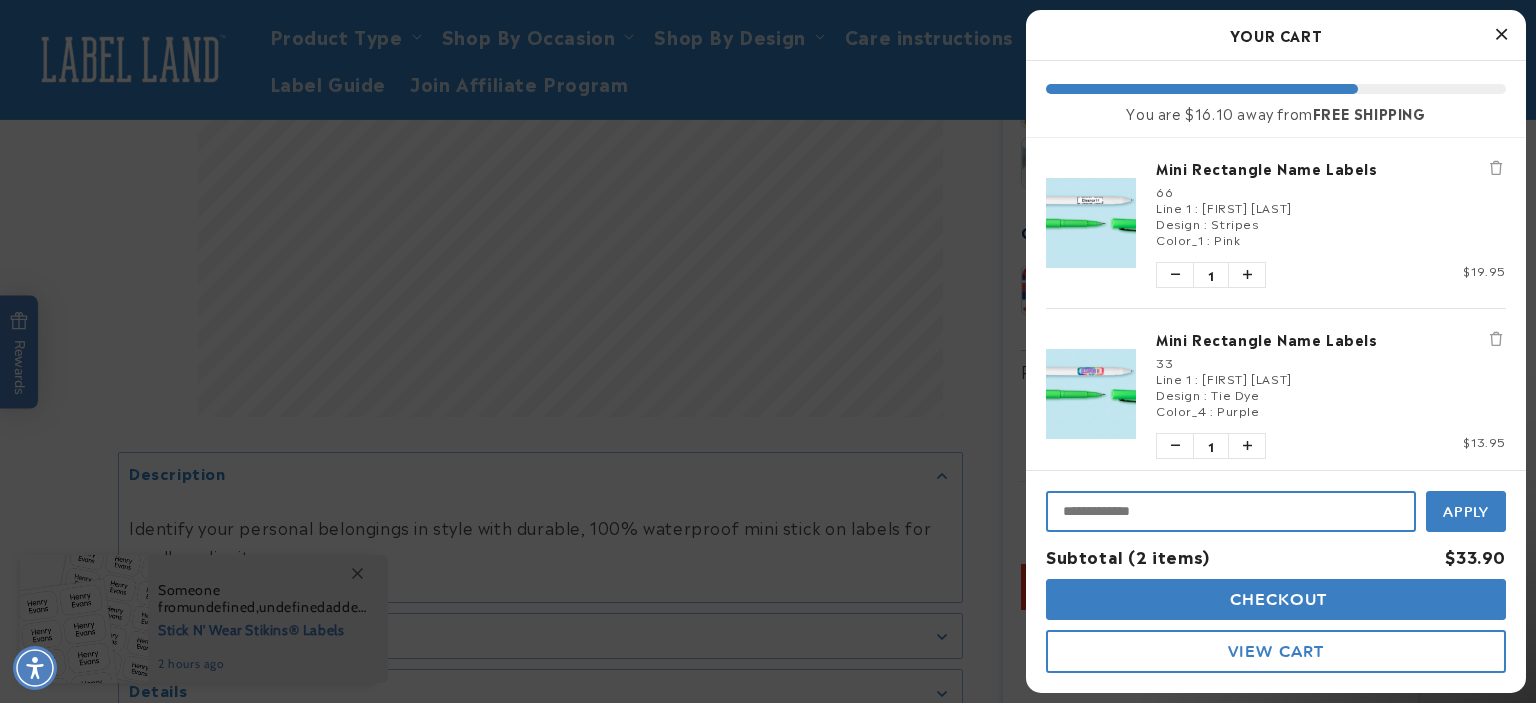 click at bounding box center [1231, 511] 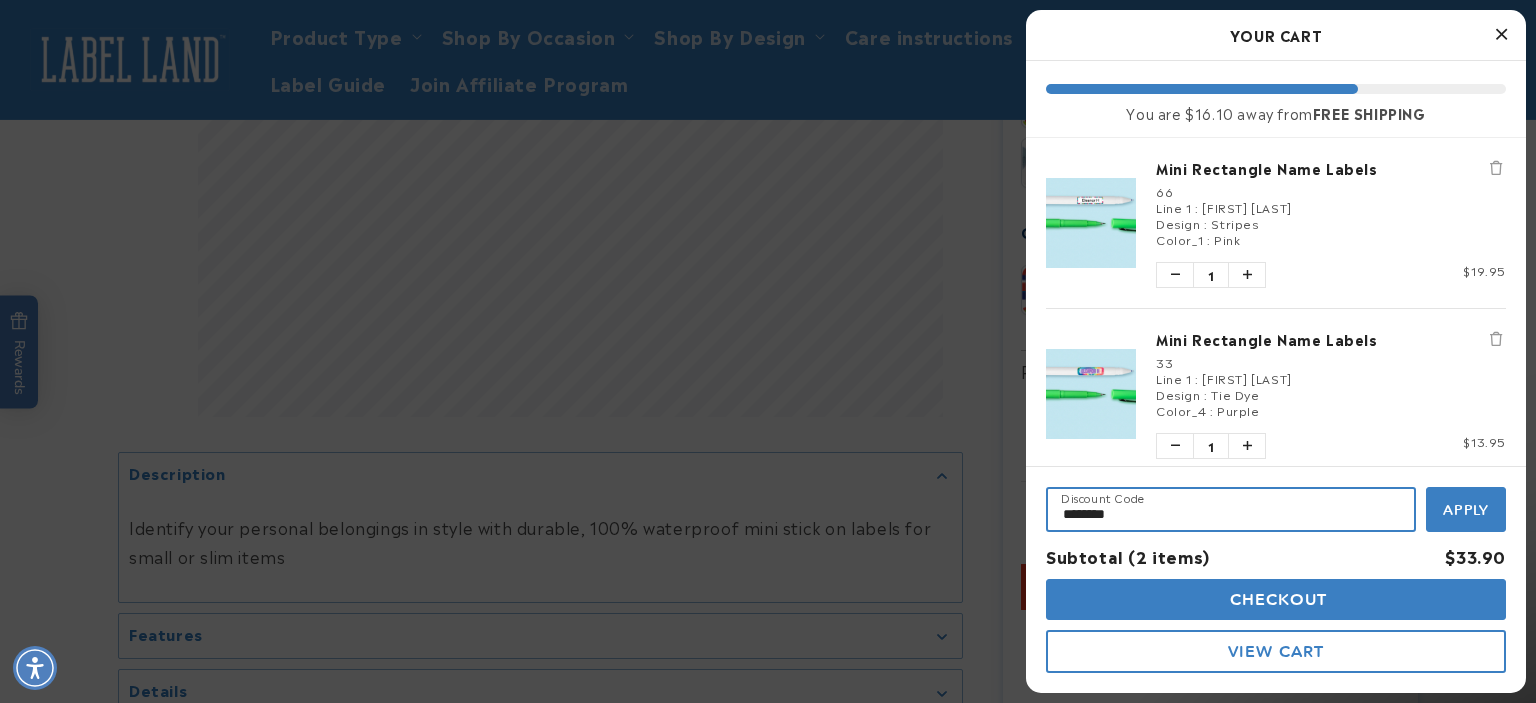 type on "********" 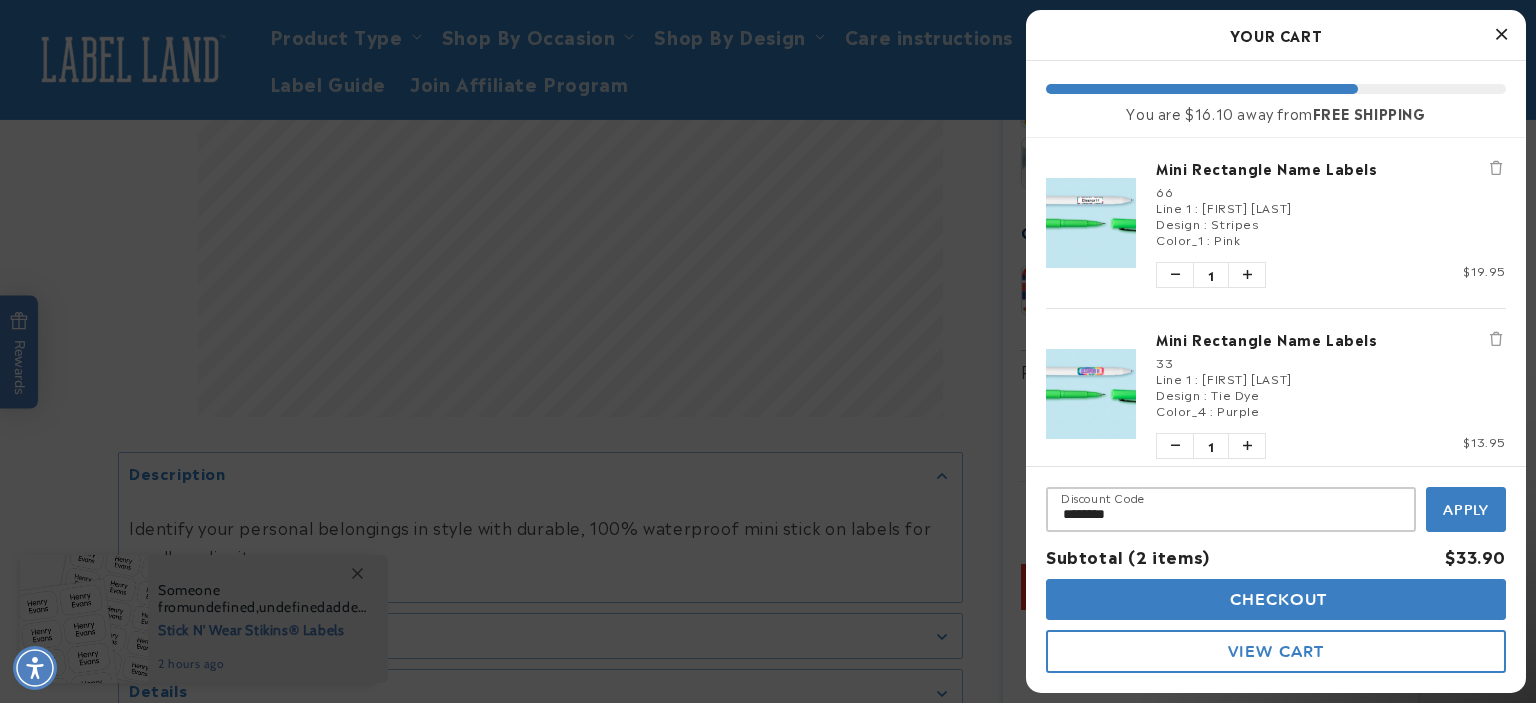 click on "Apply" at bounding box center [1466, 510] 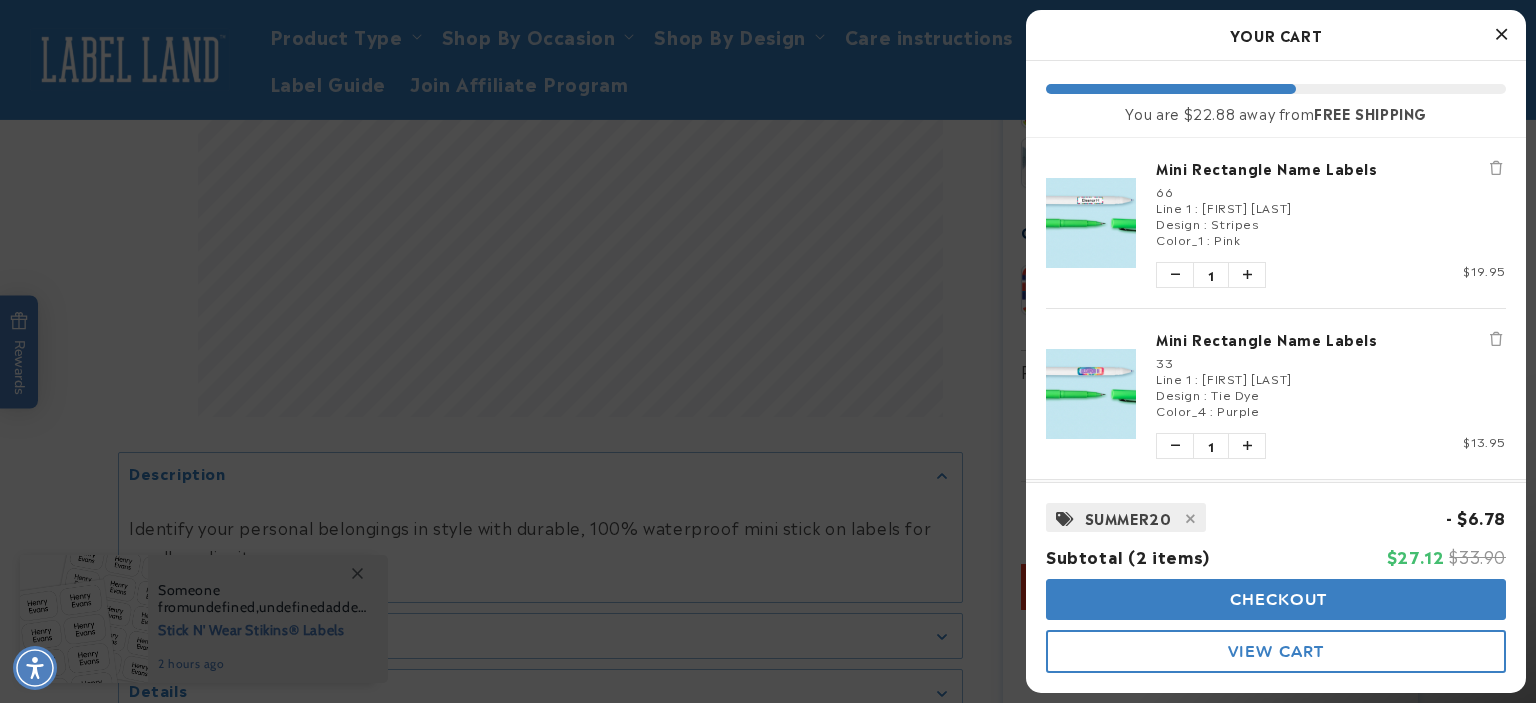 click on "Subtotal (2 items)
Final price
$27.12
Original price
$33.90" at bounding box center (1276, 556) 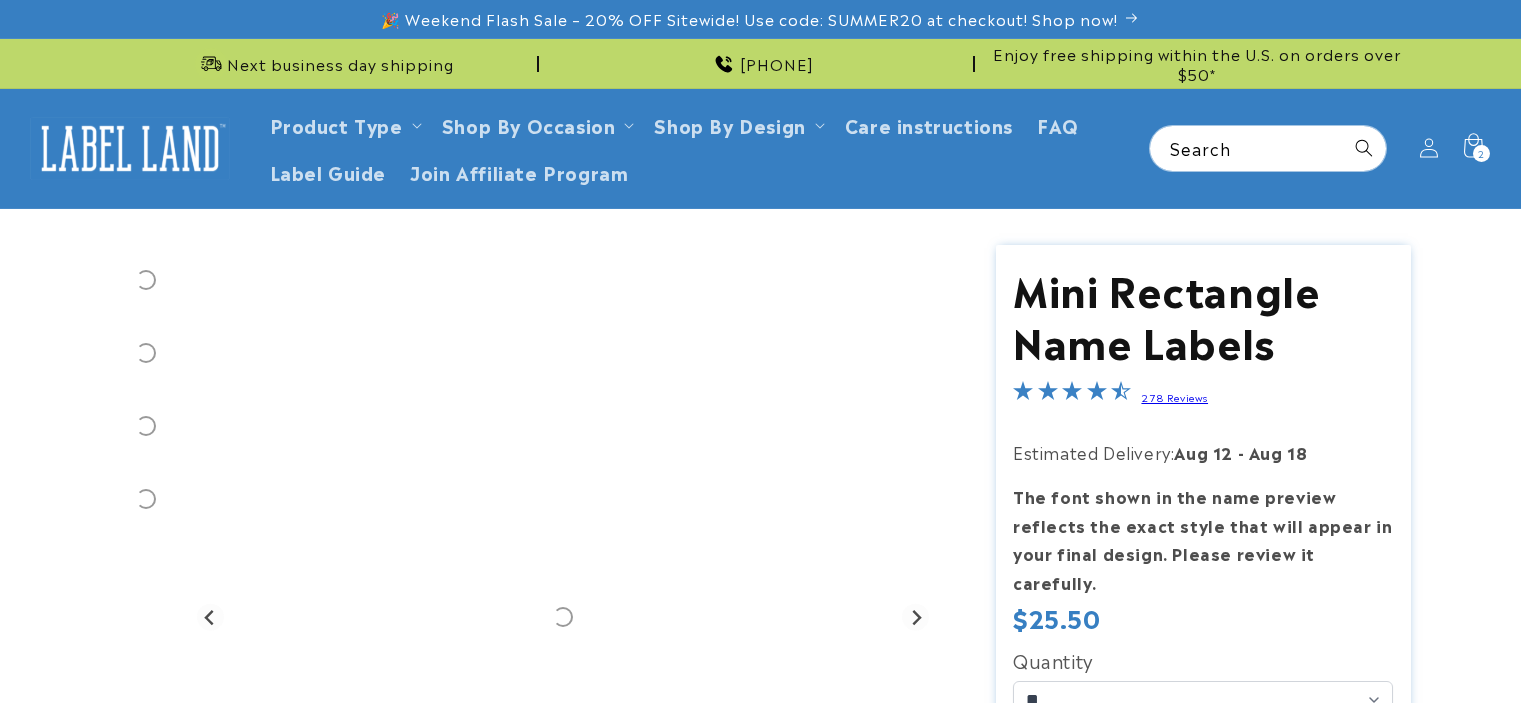 scroll, scrollTop: 0, scrollLeft: 0, axis: both 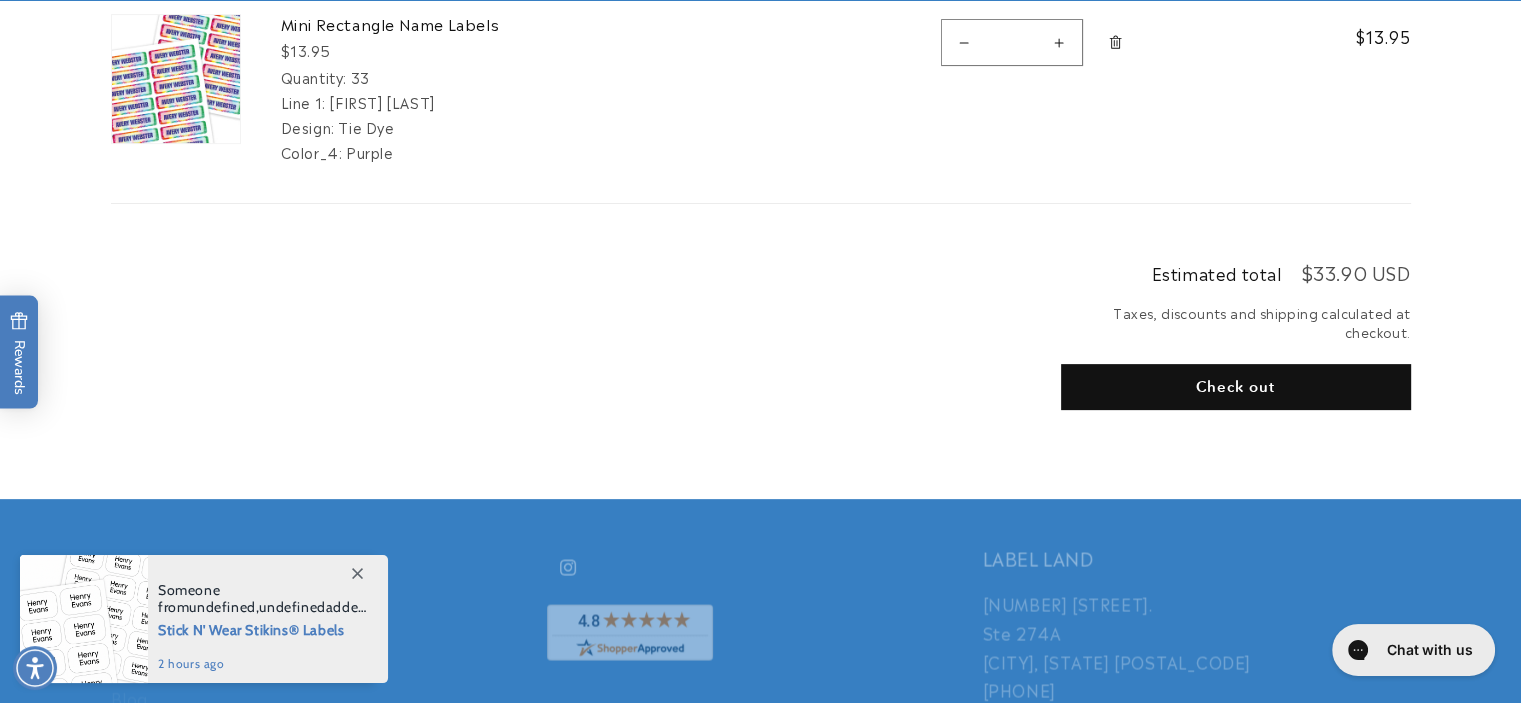 click on "Check out" at bounding box center (1236, 387) 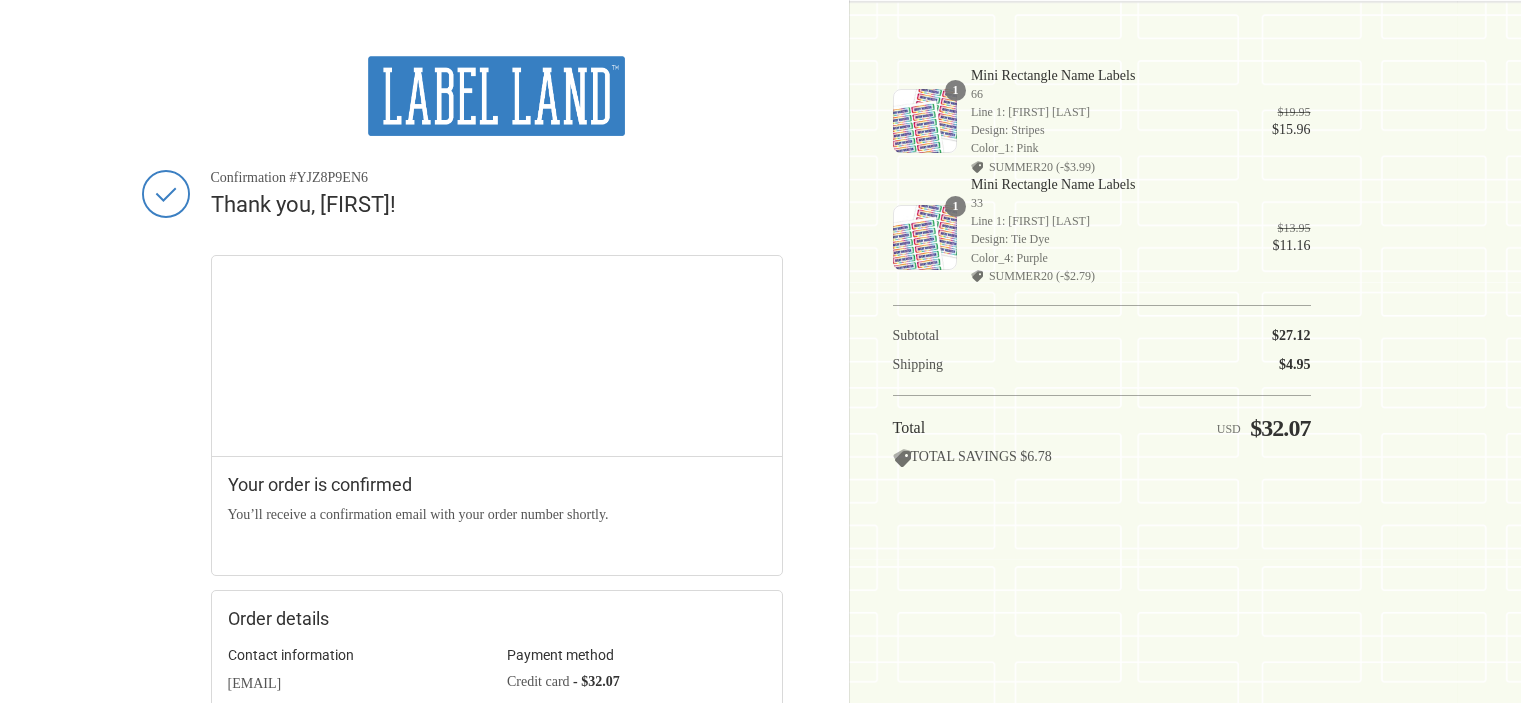 scroll, scrollTop: 0, scrollLeft: 0, axis: both 